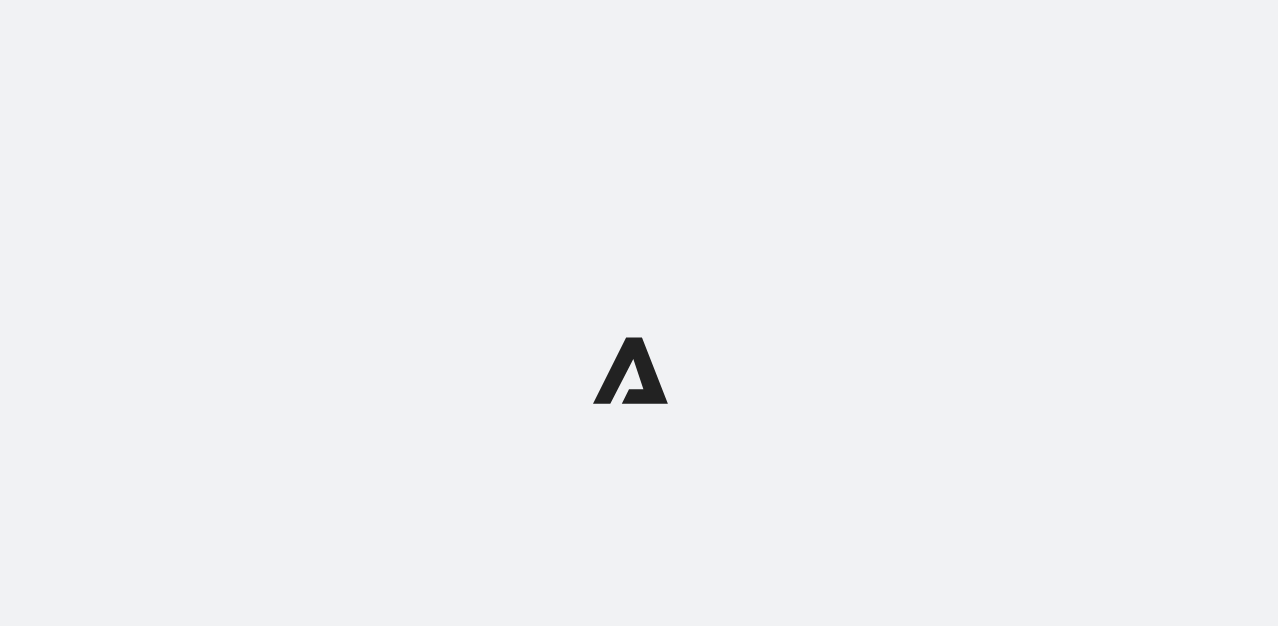 scroll, scrollTop: 0, scrollLeft: 0, axis: both 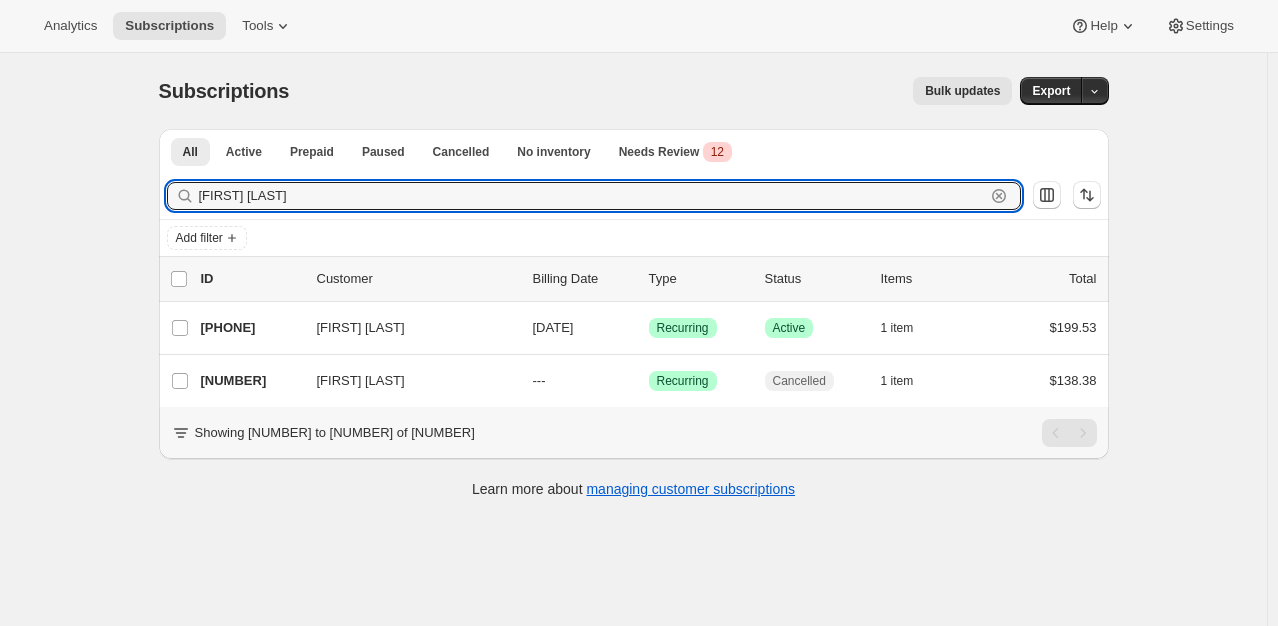 drag, startPoint x: 359, startPoint y: 207, endPoint x: 109, endPoint y: 227, distance: 250.79872 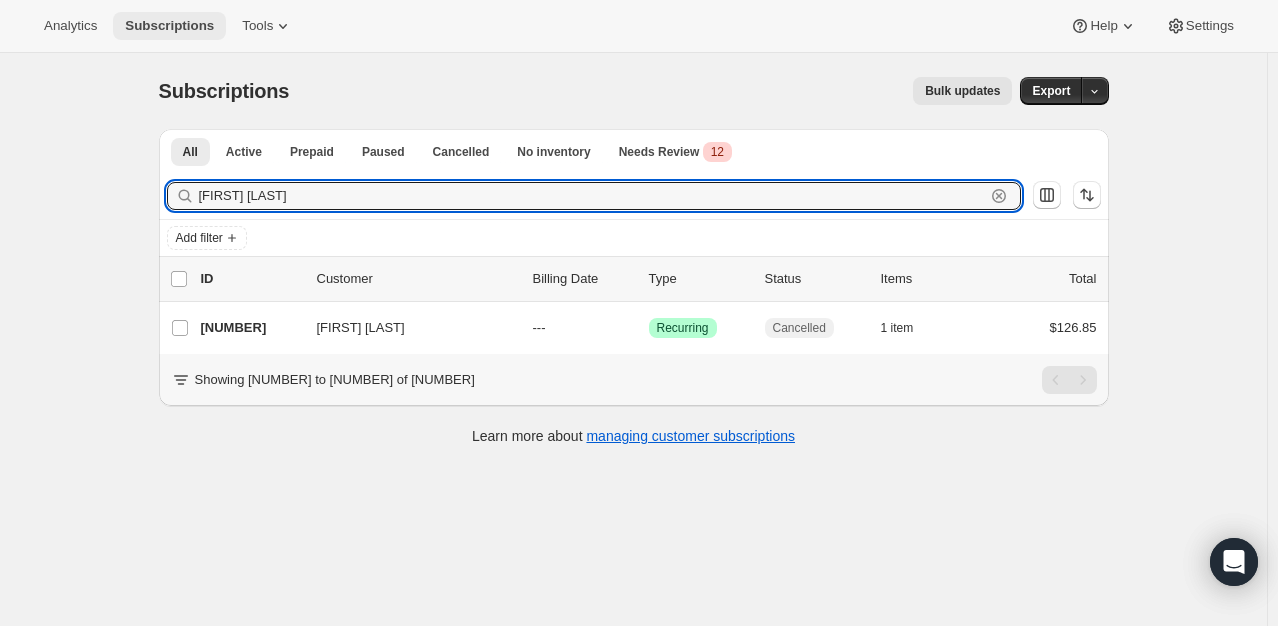 type on "[FIRST] [LAST]" 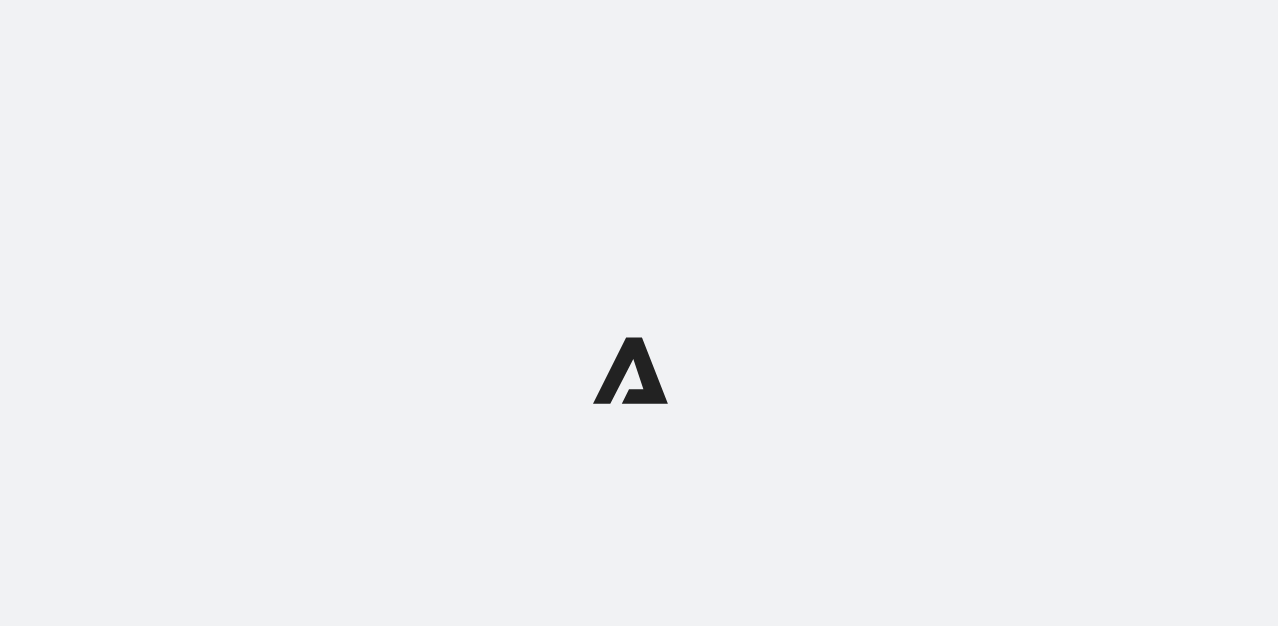 scroll, scrollTop: 0, scrollLeft: 0, axis: both 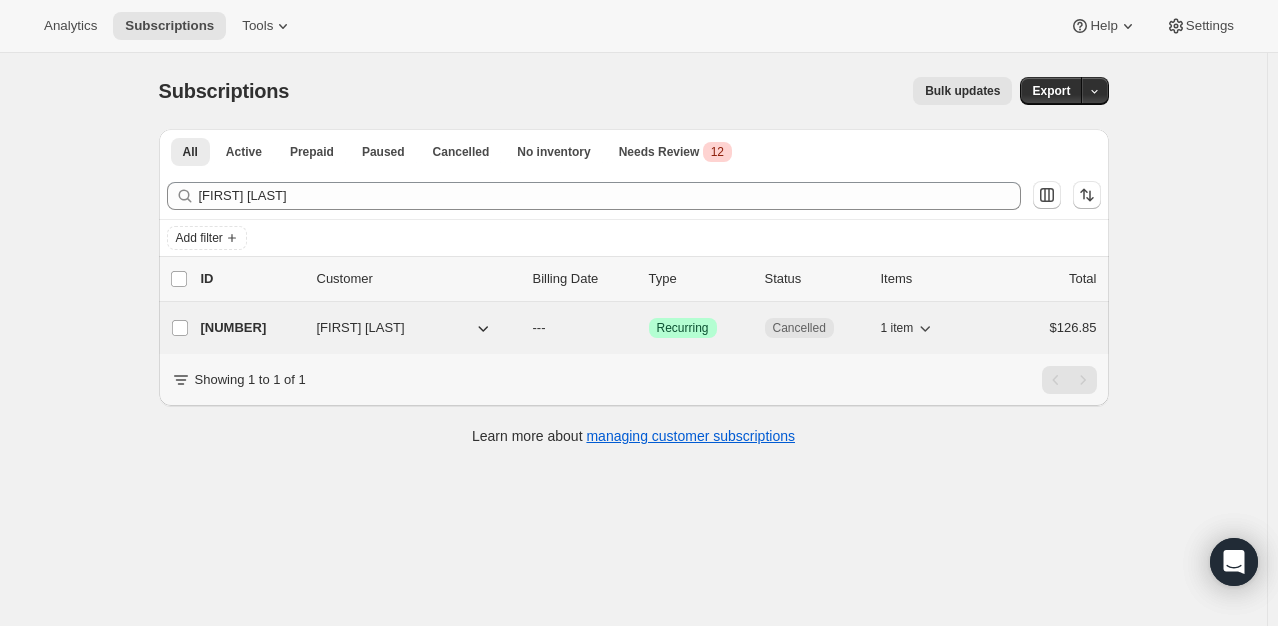 click on "[NUMBER]" at bounding box center [251, 328] 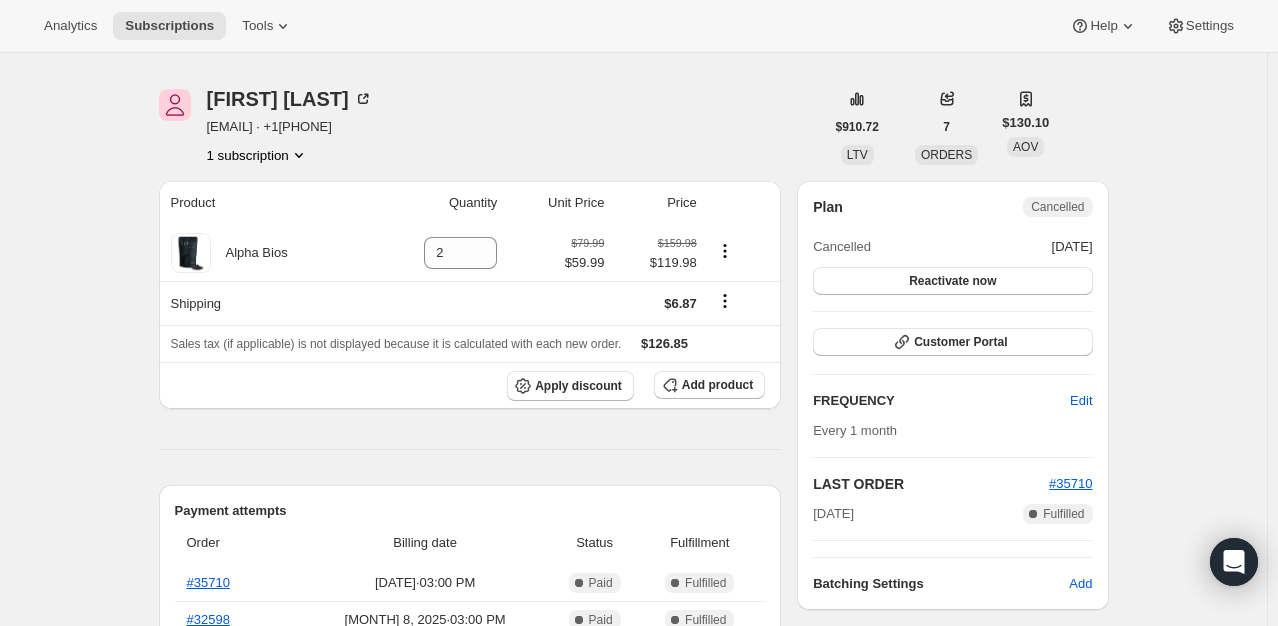 scroll, scrollTop: 0, scrollLeft: 0, axis: both 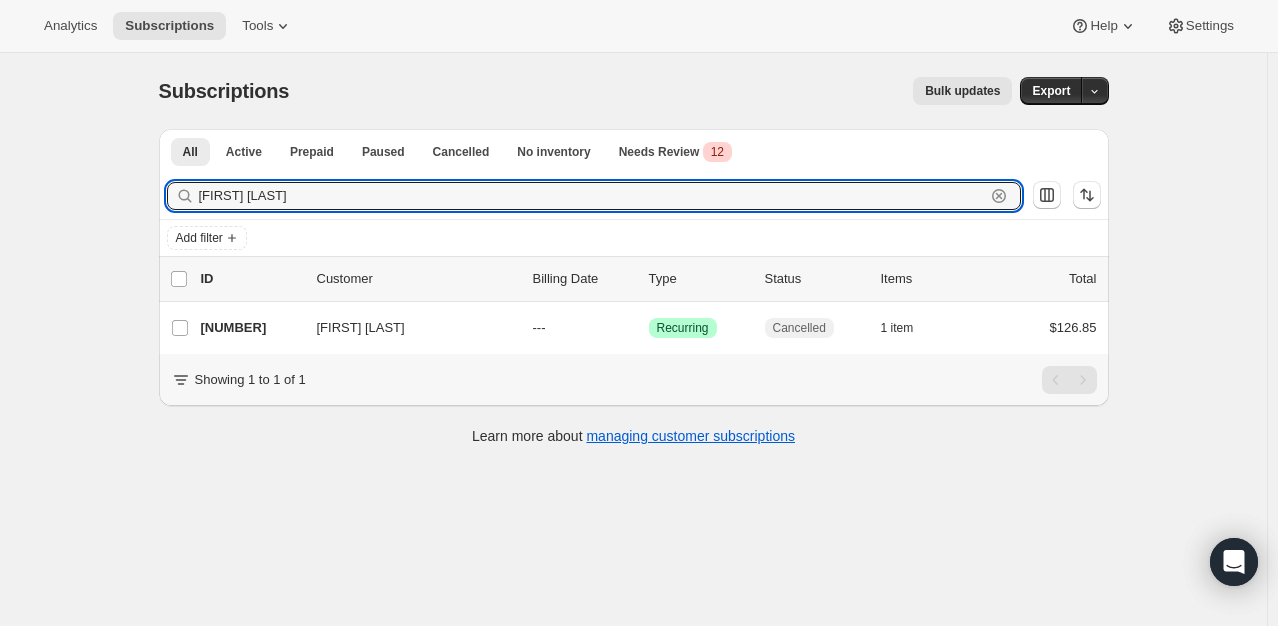 drag, startPoint x: 284, startPoint y: 197, endPoint x: 93, endPoint y: 190, distance: 191.12823 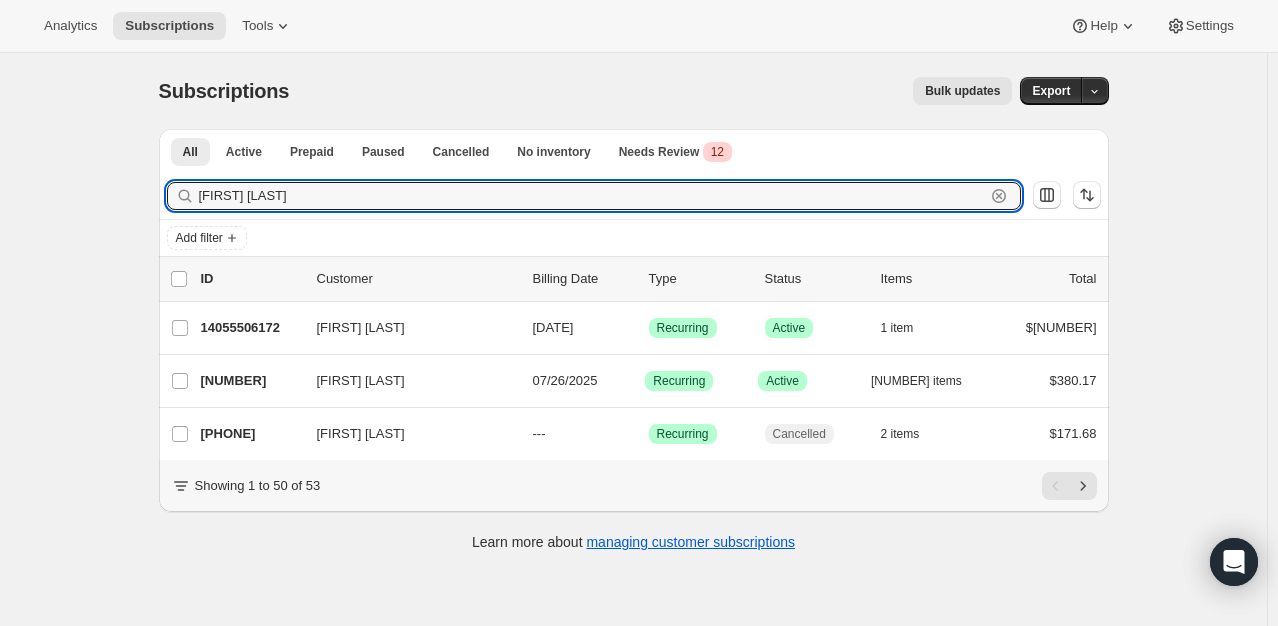 type on "[FIRST] [LAST]" 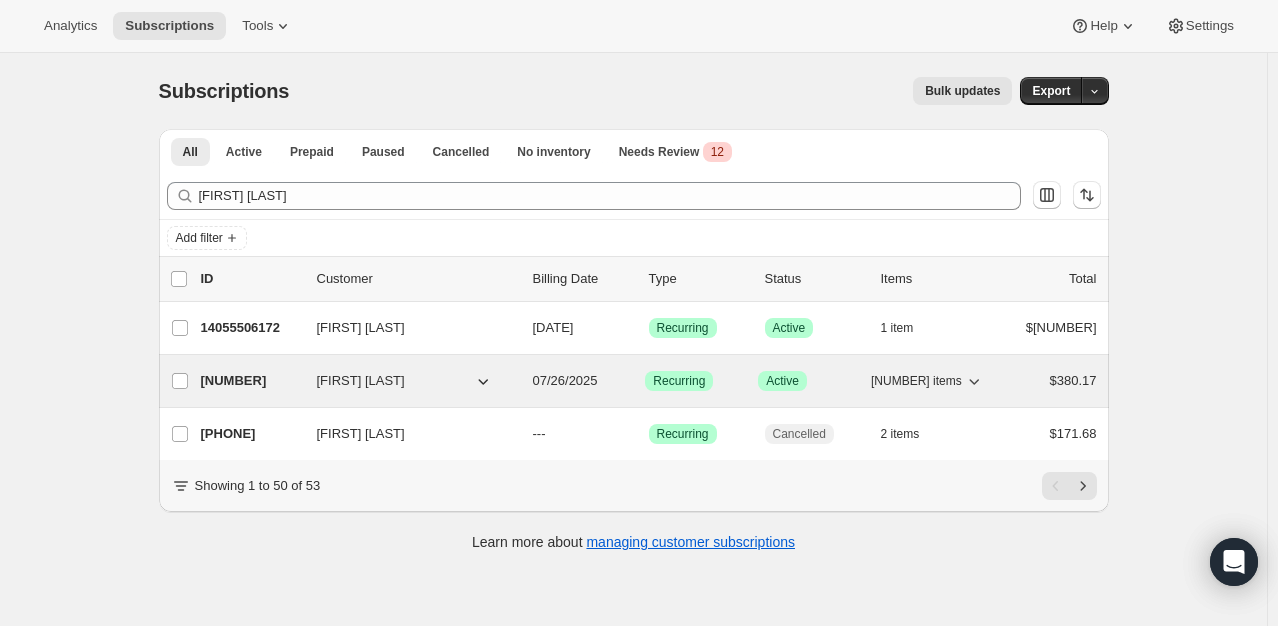 click on "[NUMBER] [FIRST] [LAST] [MONTH]/[NUMBER]/[YEAR] Success Recurring Success Active 3   items $[NUMBER]" at bounding box center (649, 381) 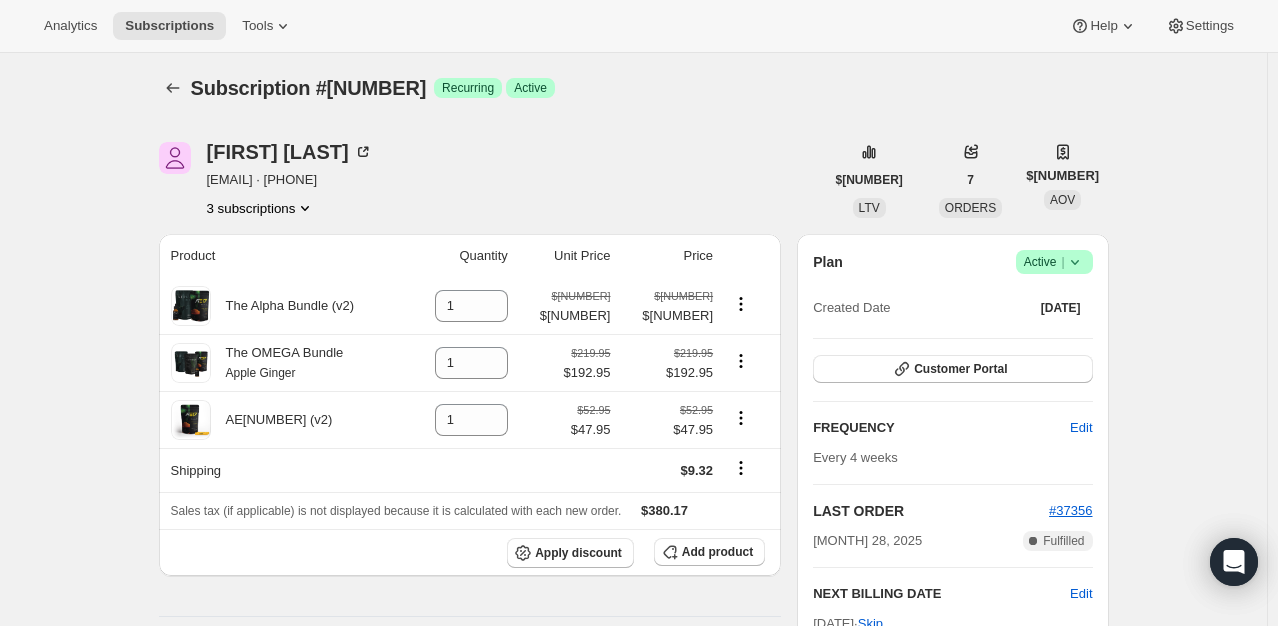 scroll, scrollTop: 0, scrollLeft: 0, axis: both 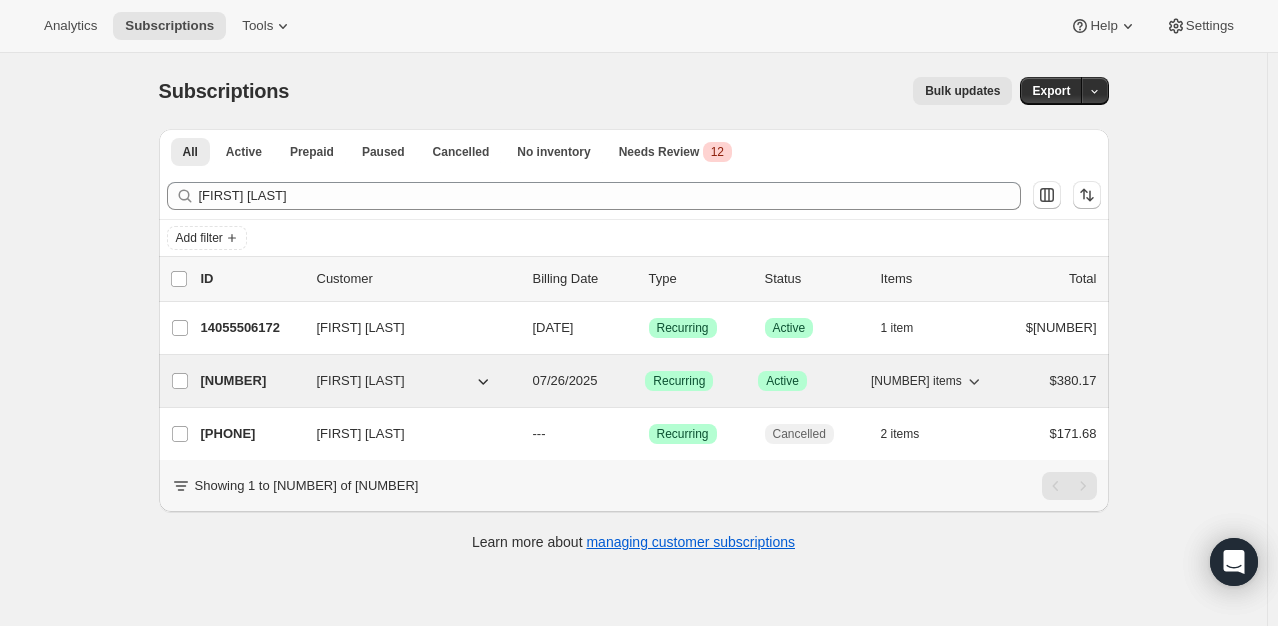 click on "[NUMBER] [FIRST] [LAST] [MONTH]/[NUMBER]/[YEAR] Success Recurring Success Active 3   items $[NUMBER]" at bounding box center (649, 381) 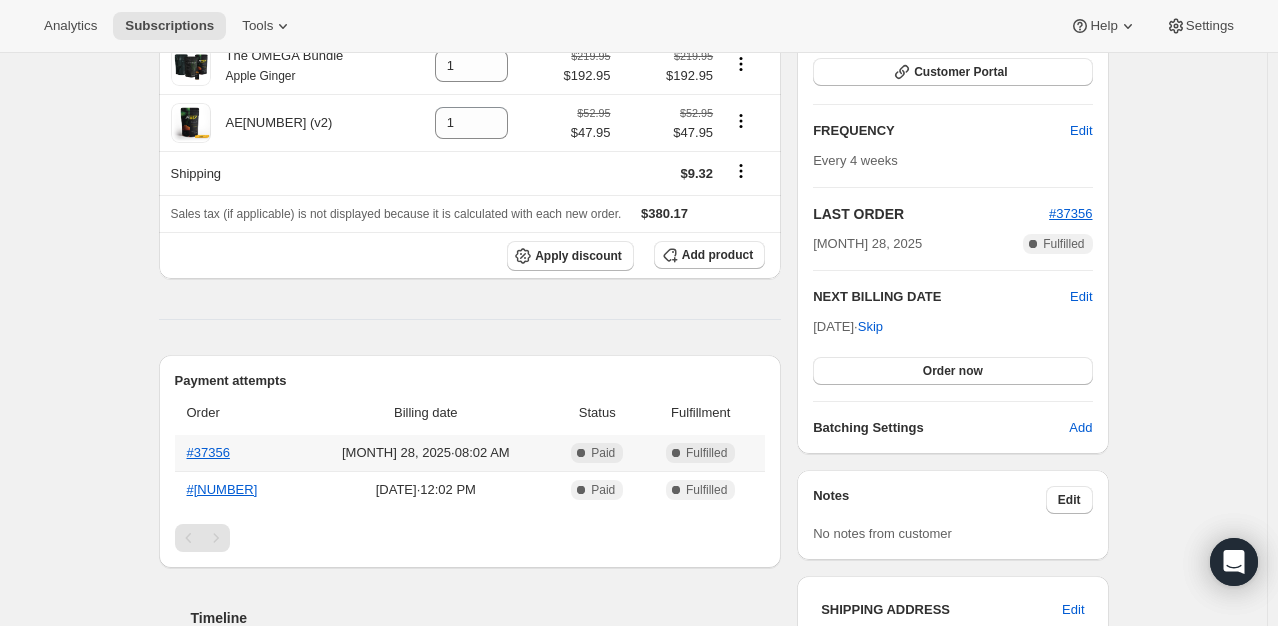 scroll, scrollTop: 0, scrollLeft: 0, axis: both 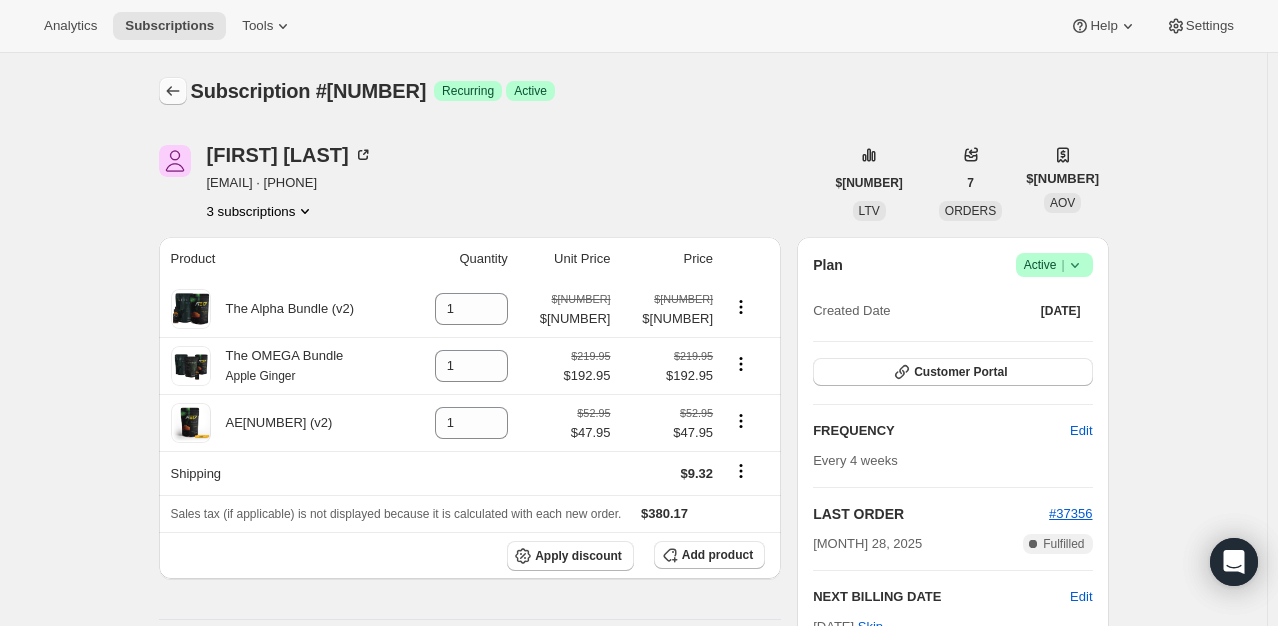 click at bounding box center [173, 91] 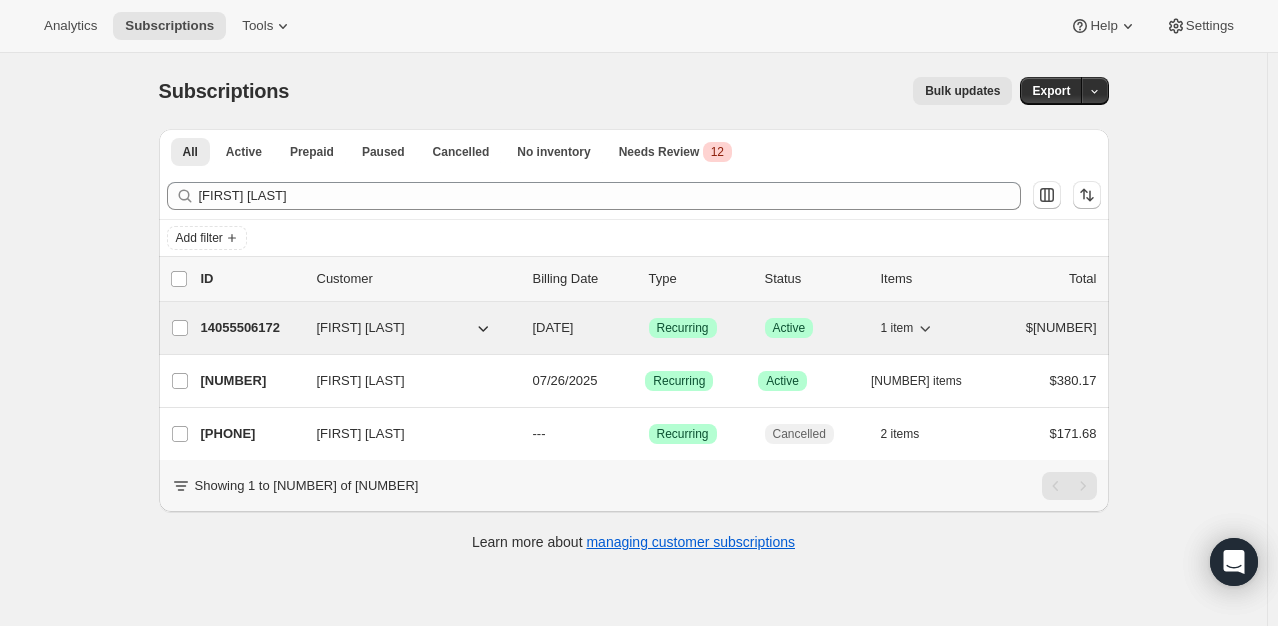 click on "14055506172" at bounding box center [251, 328] 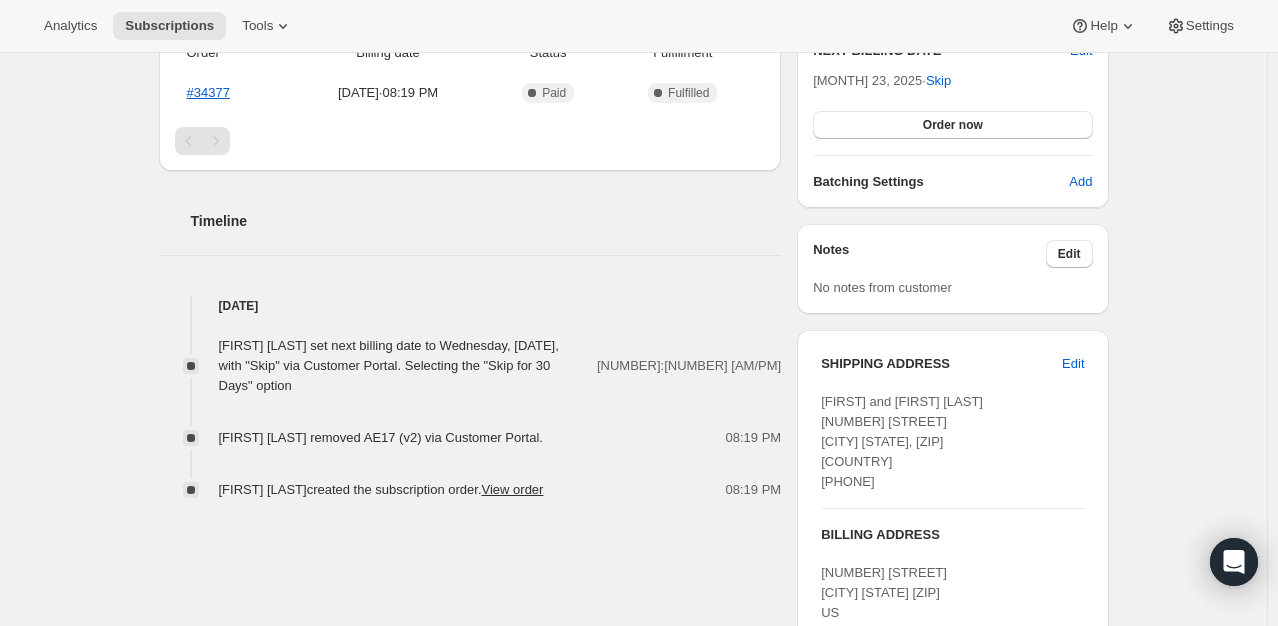 scroll, scrollTop: 600, scrollLeft: 0, axis: vertical 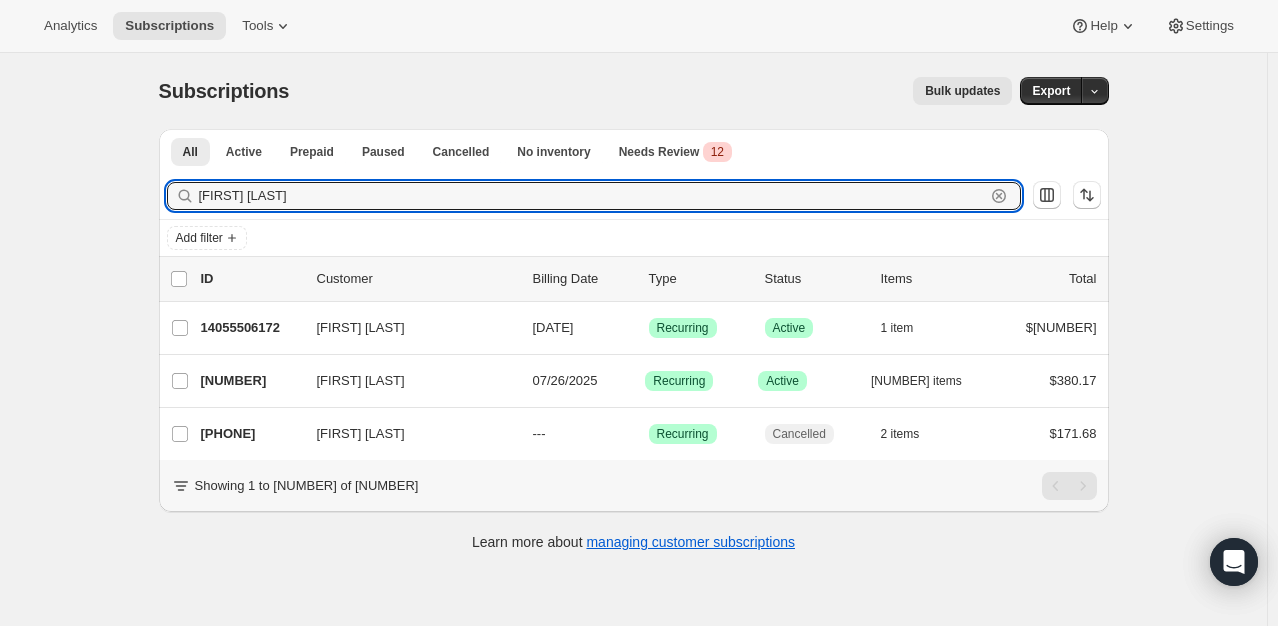 drag, startPoint x: 292, startPoint y: 198, endPoint x: 157, endPoint y: 196, distance: 135.01482 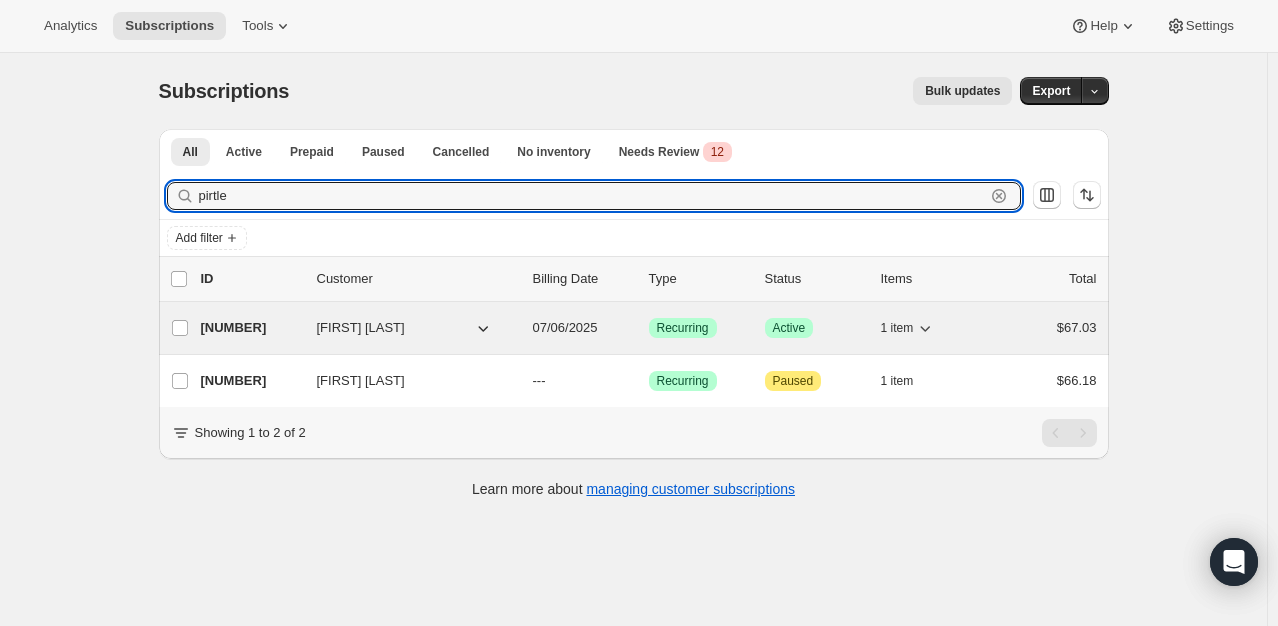 type on "pirtle" 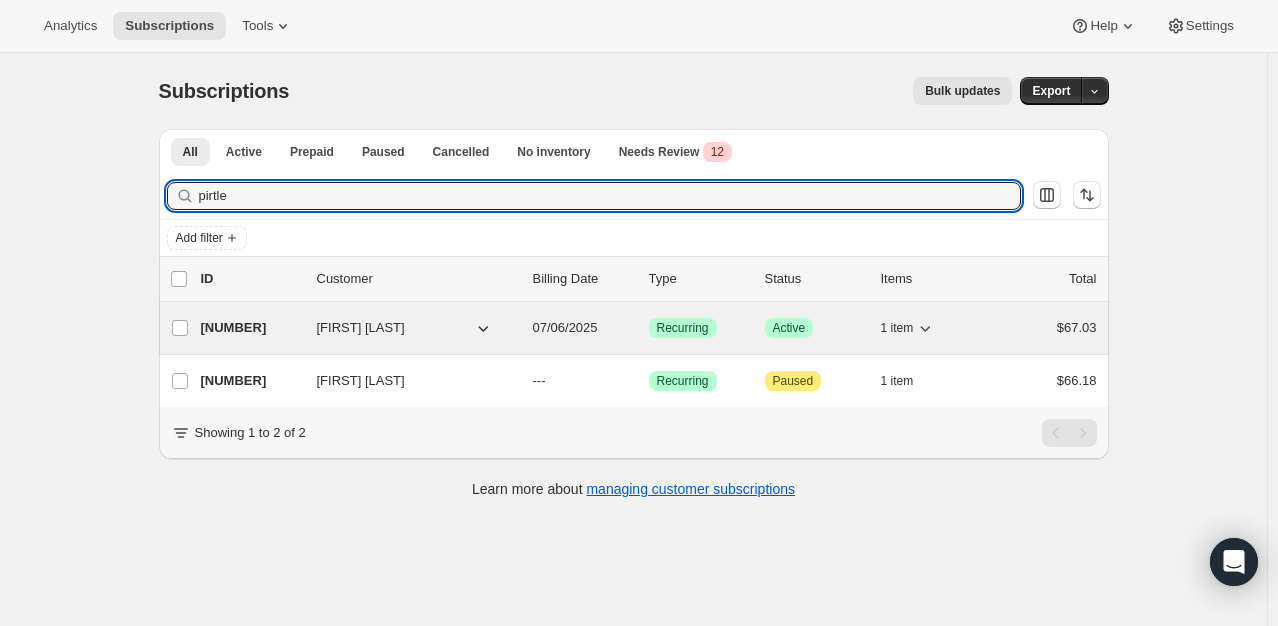 click on "[NUMBER]" at bounding box center [251, 328] 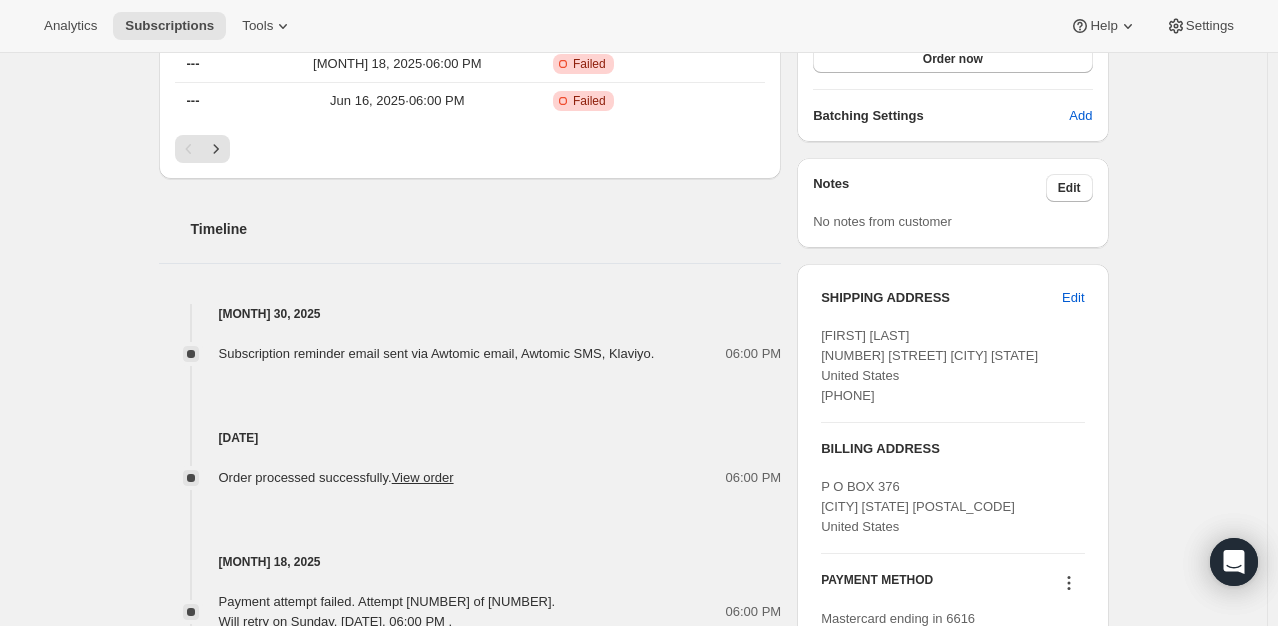 scroll, scrollTop: 700, scrollLeft: 0, axis: vertical 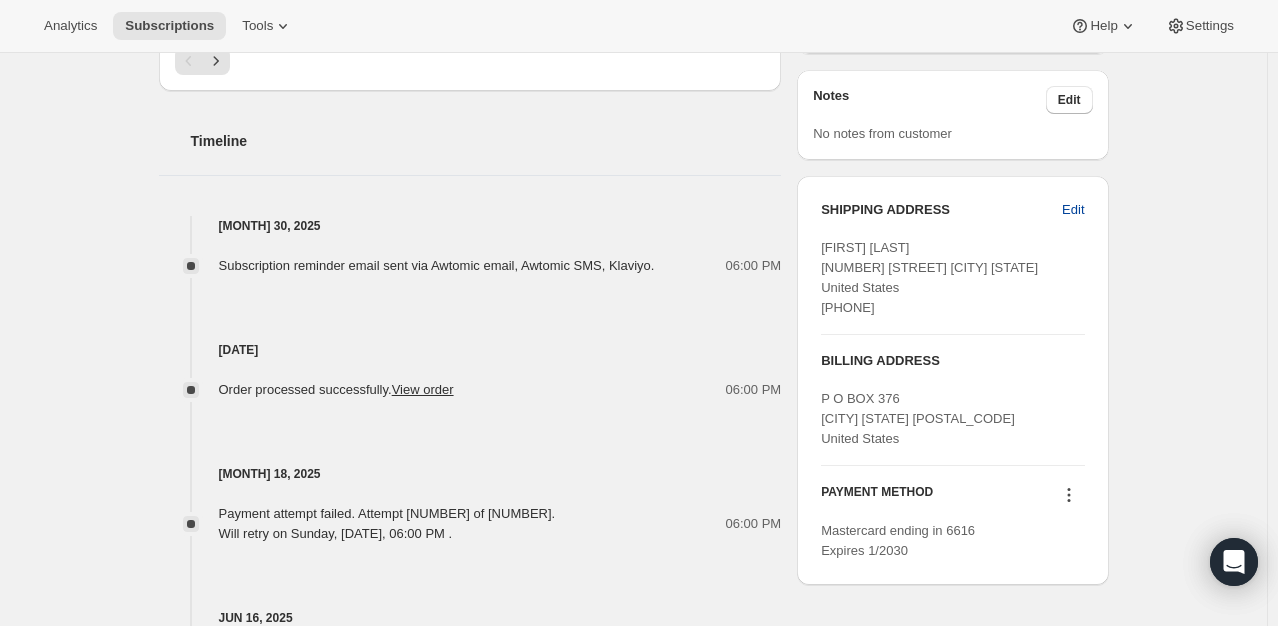 click on "Edit" at bounding box center (1073, 210) 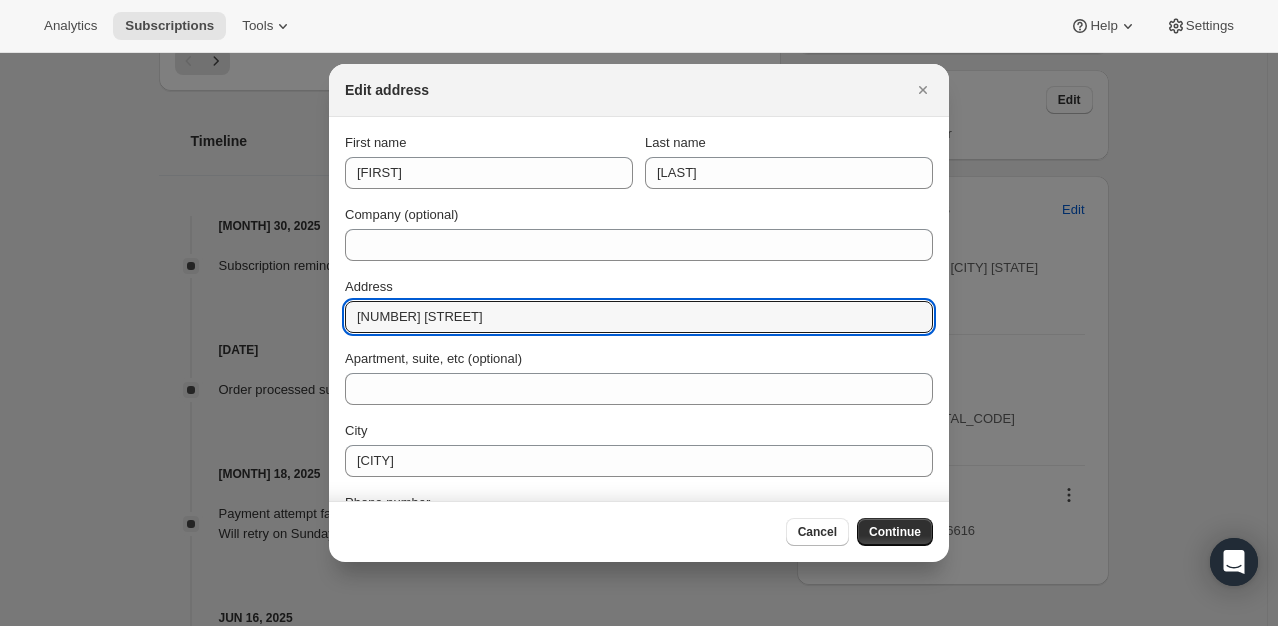 drag, startPoint x: 584, startPoint y: 321, endPoint x: 316, endPoint y: 284, distance: 270.54205 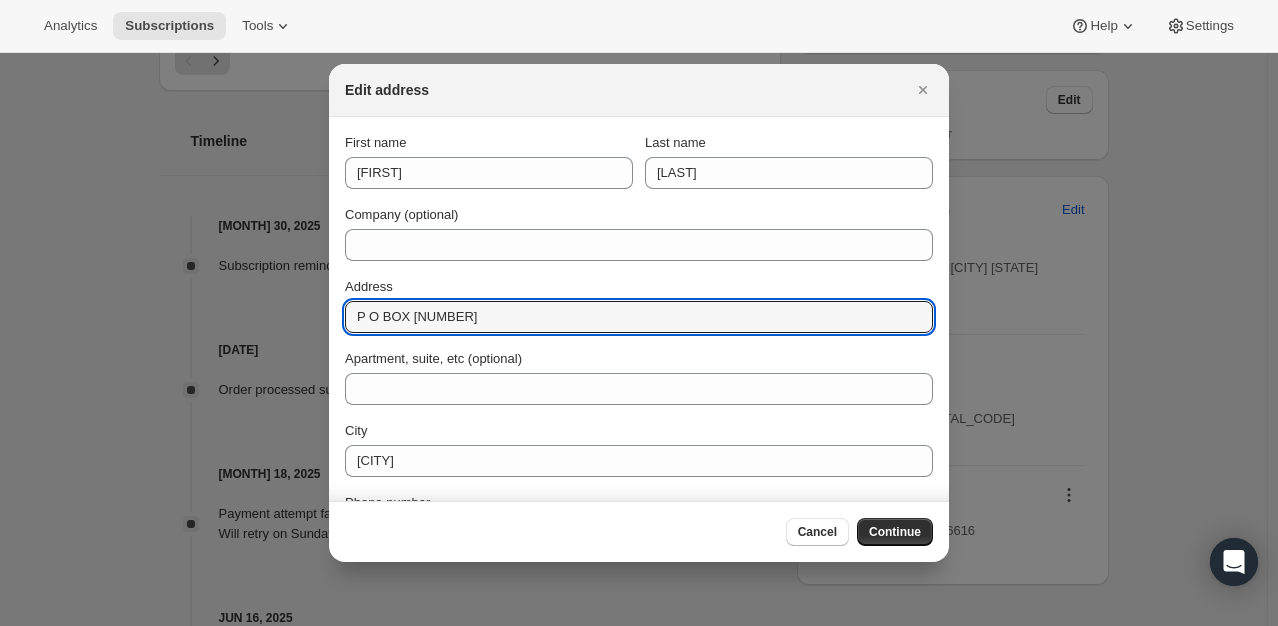 type on "P O BOX [NUMBER]" 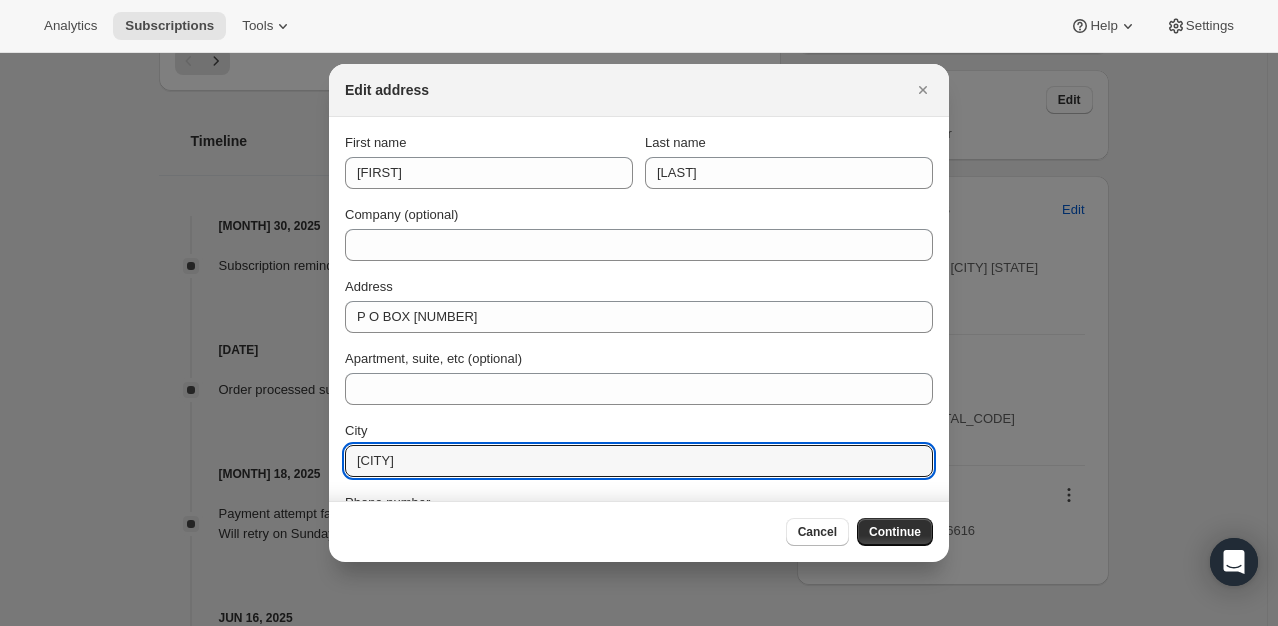 drag, startPoint x: 404, startPoint y: 470, endPoint x: 308, endPoint y: 461, distance: 96.42095 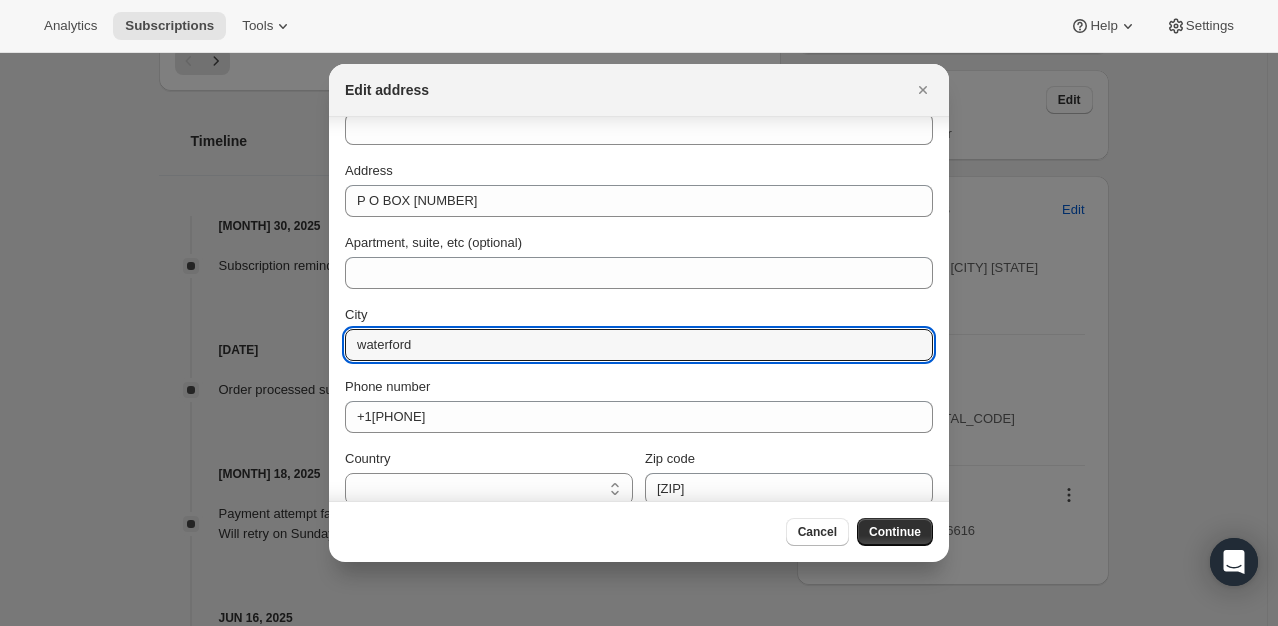scroll, scrollTop: 135, scrollLeft: 0, axis: vertical 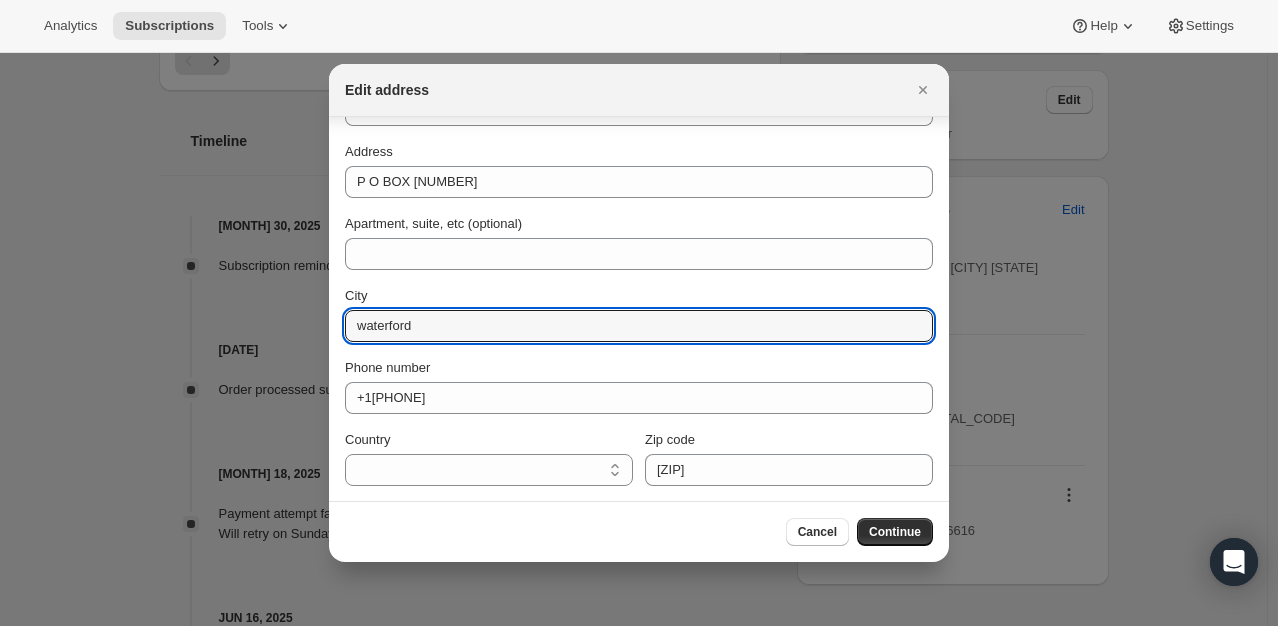 type on "waterford" 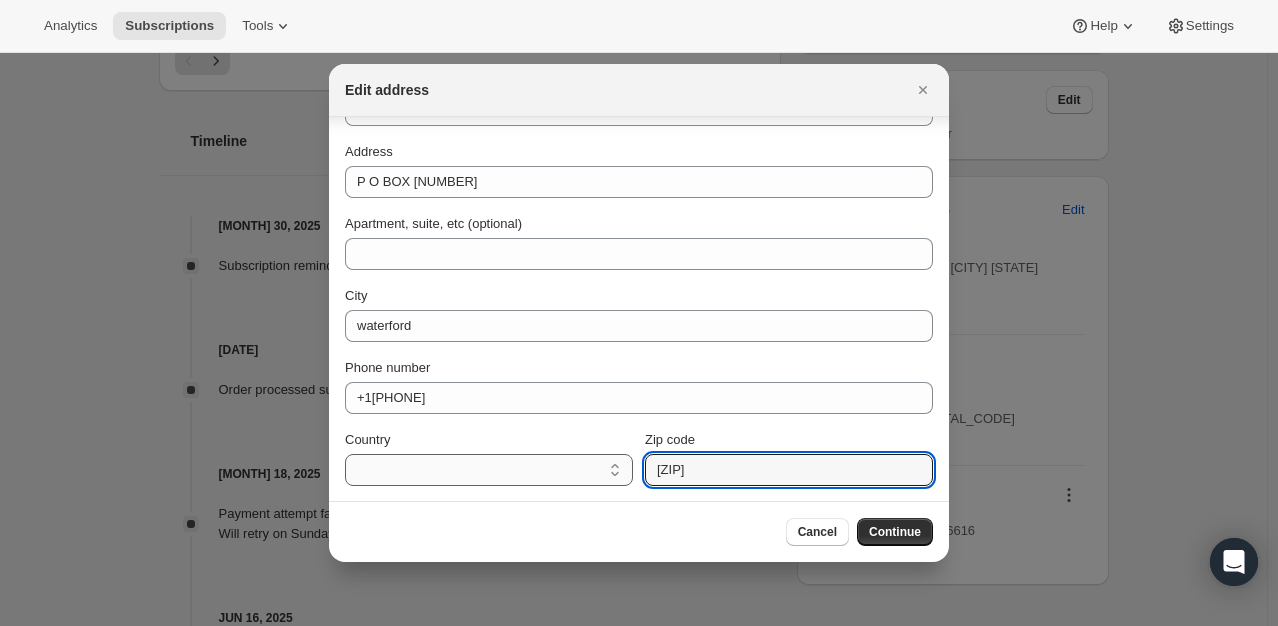 drag, startPoint x: 745, startPoint y: 470, endPoint x: 563, endPoint y: 457, distance: 182.4637 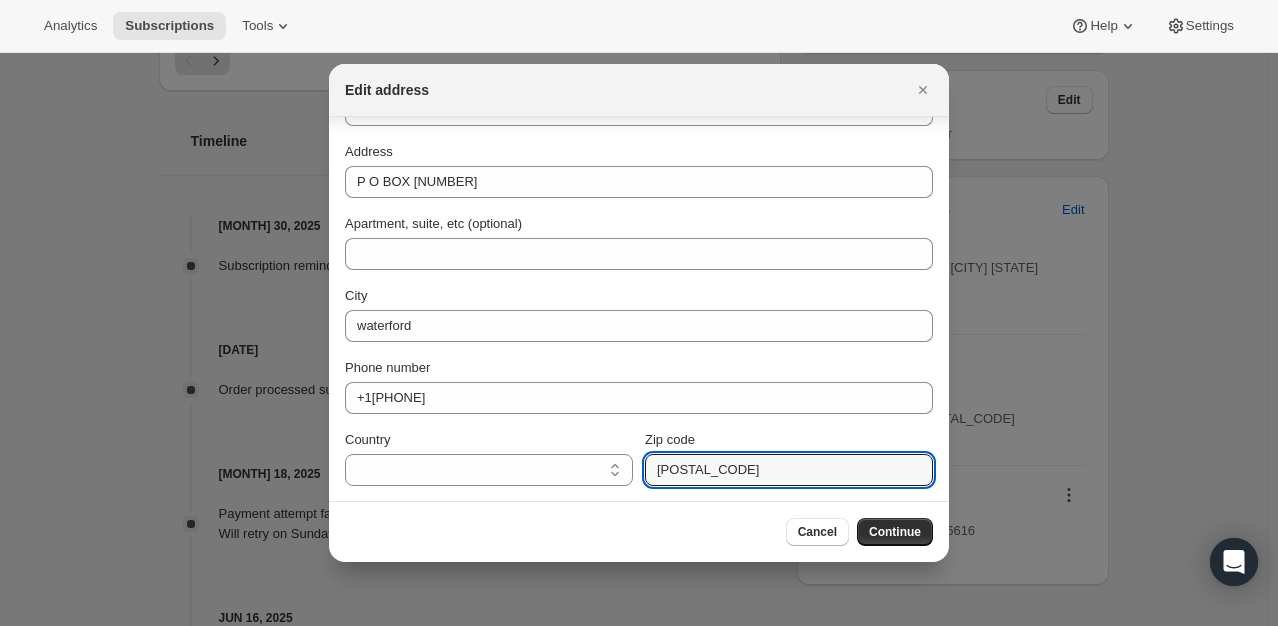 type on "[POSTAL_CODE]" 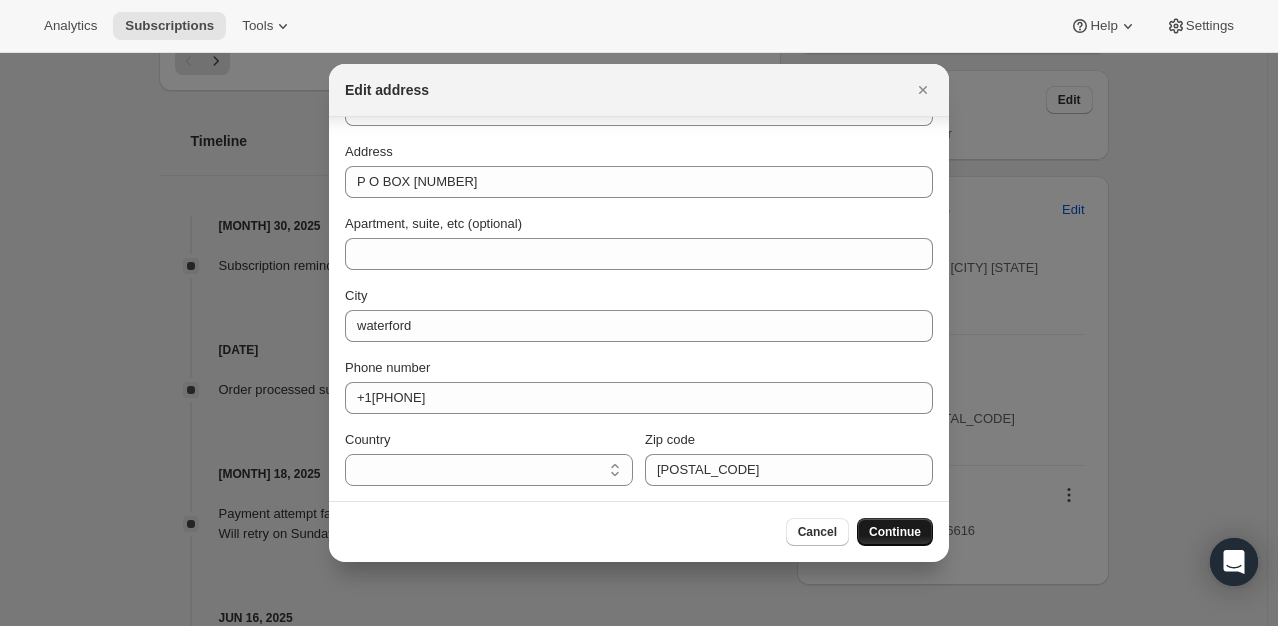 click on "Continue" at bounding box center (895, 532) 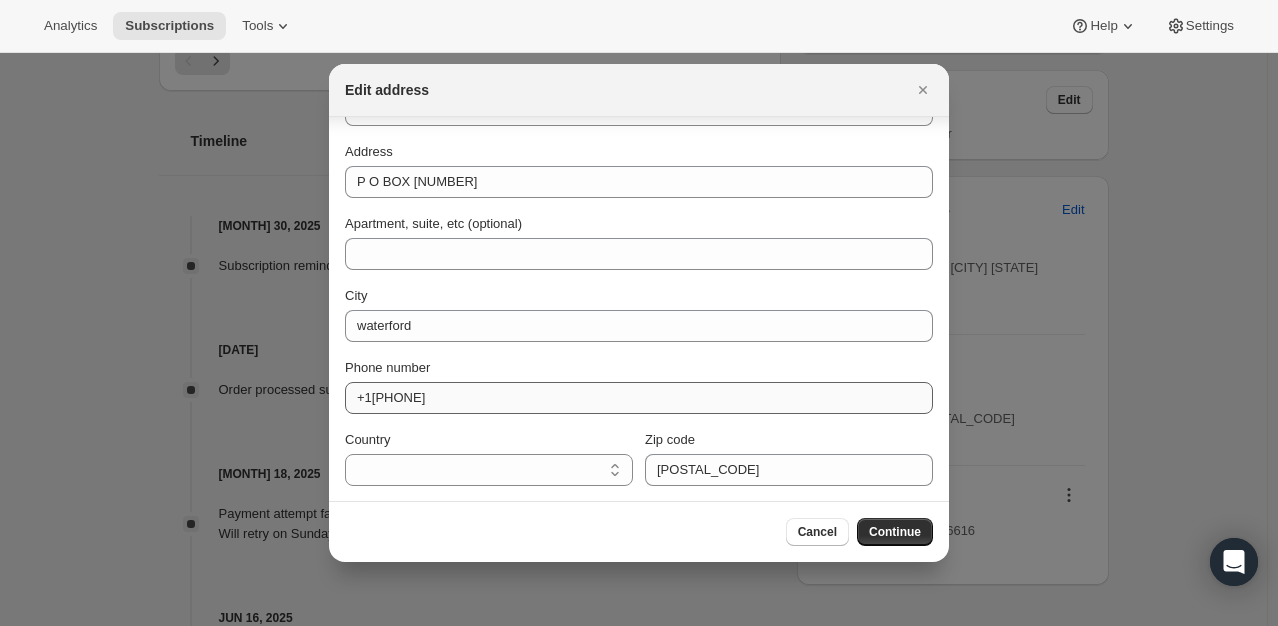 scroll, scrollTop: 0, scrollLeft: 0, axis: both 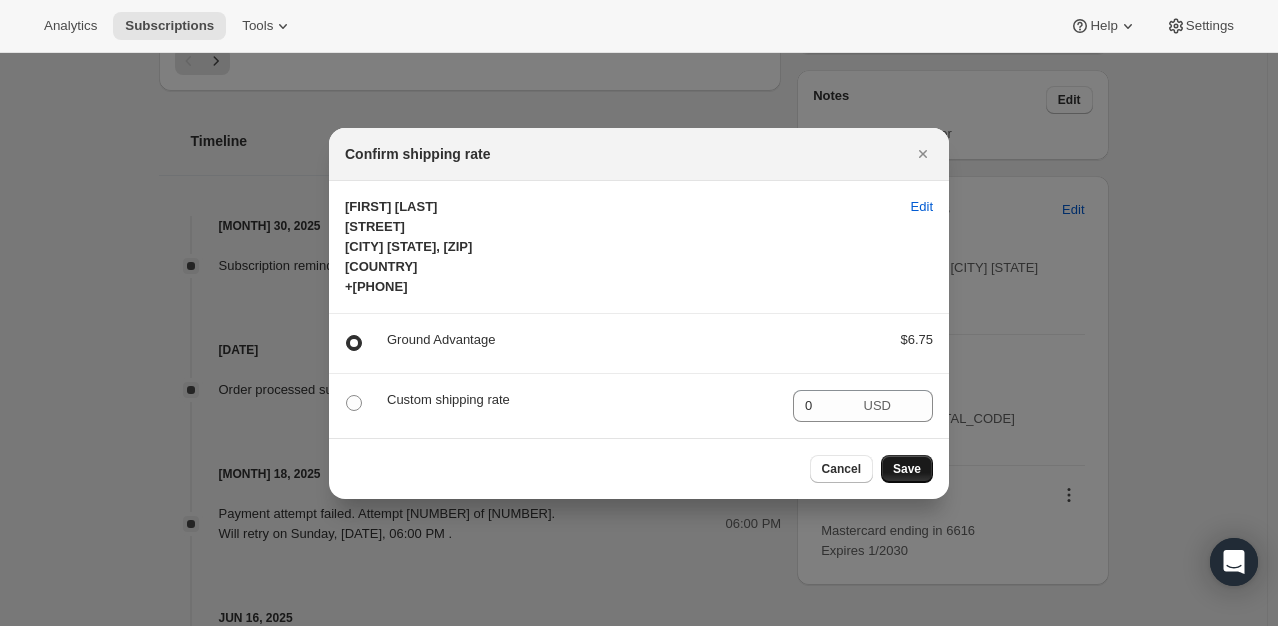 click on "Save" at bounding box center (907, 469) 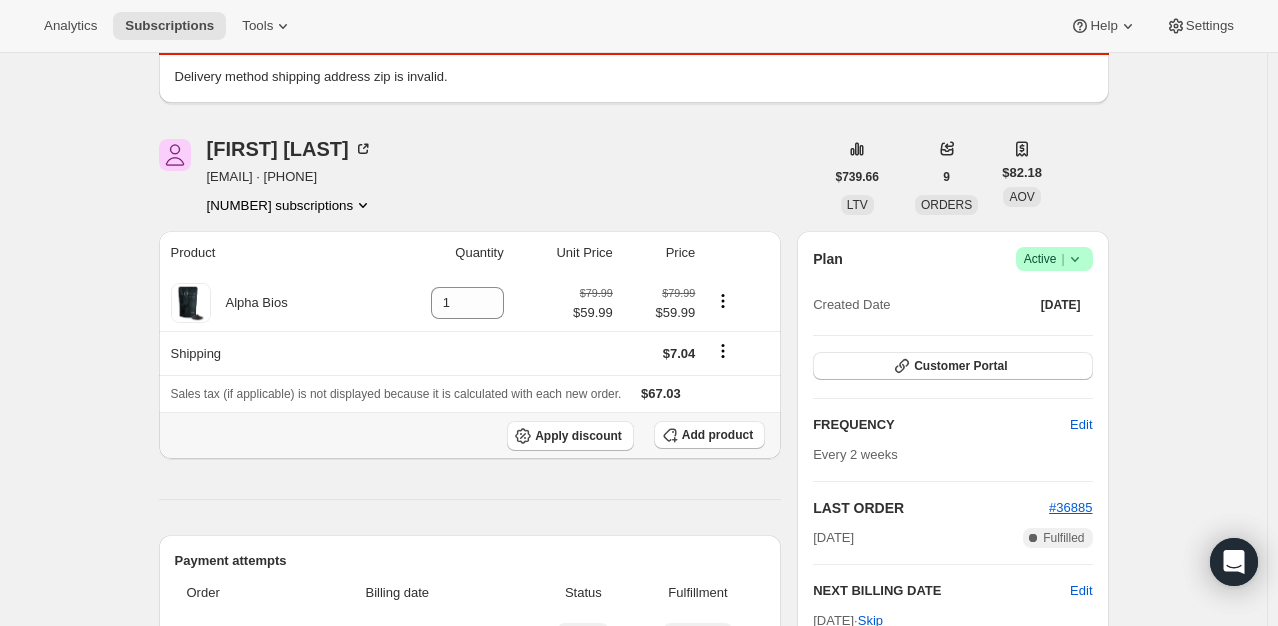 scroll, scrollTop: 0, scrollLeft: 0, axis: both 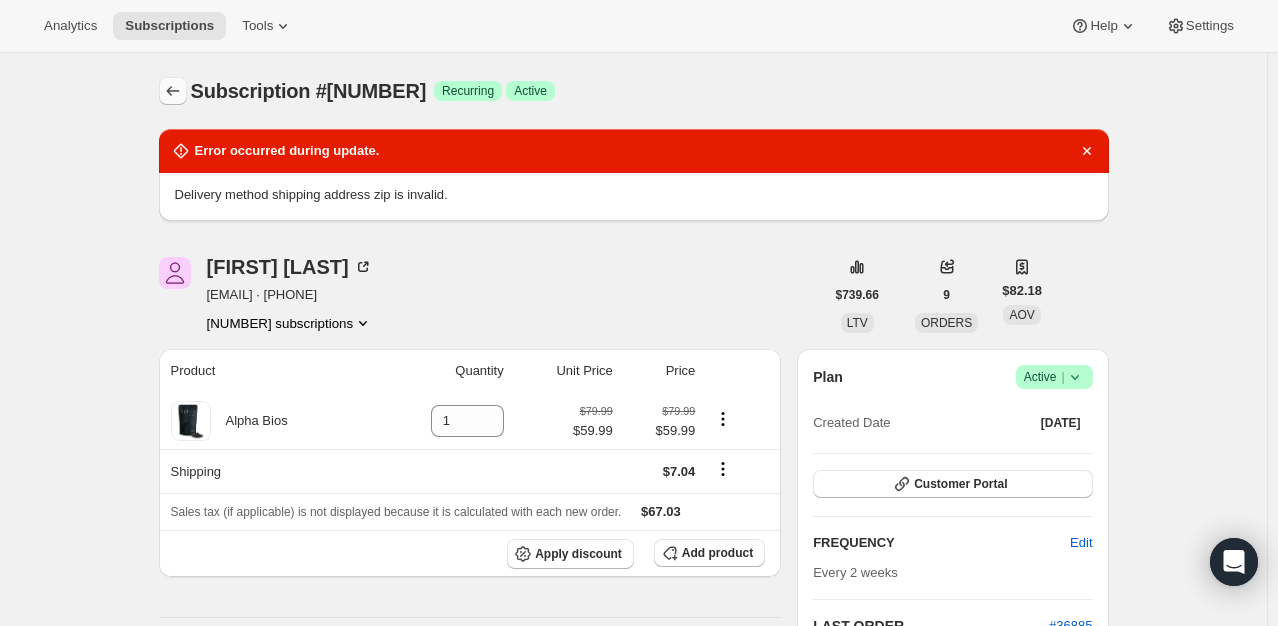 click at bounding box center [173, 91] 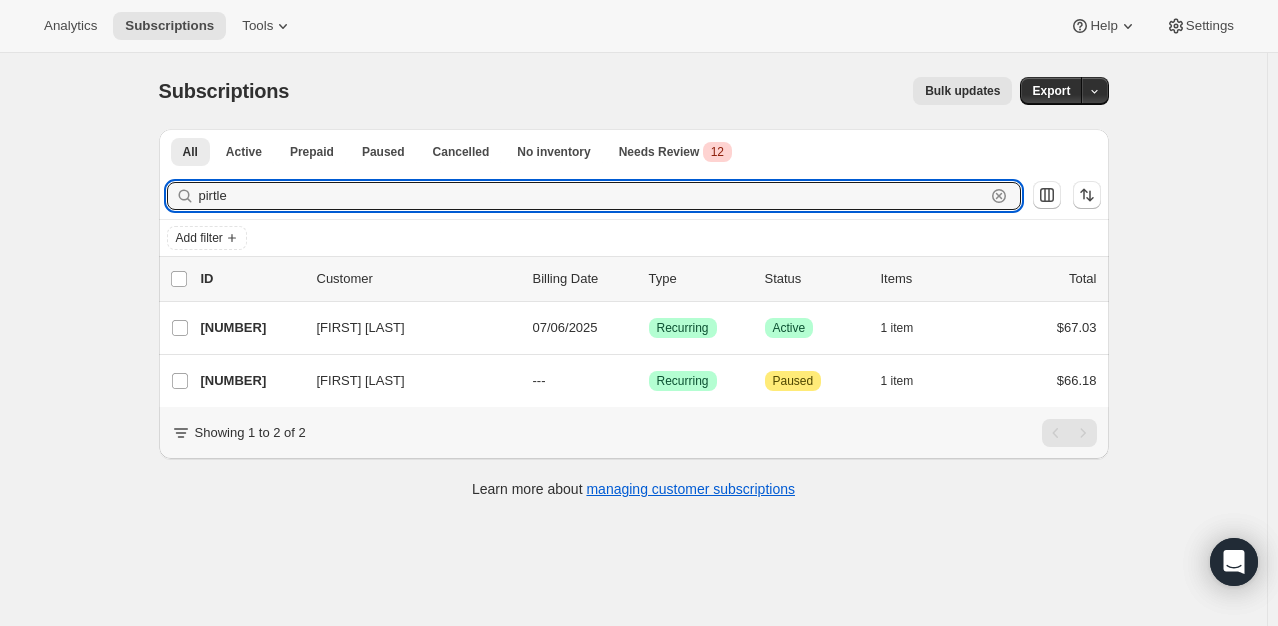 drag, startPoint x: 296, startPoint y: 191, endPoint x: 136, endPoint y: 174, distance: 160.90059 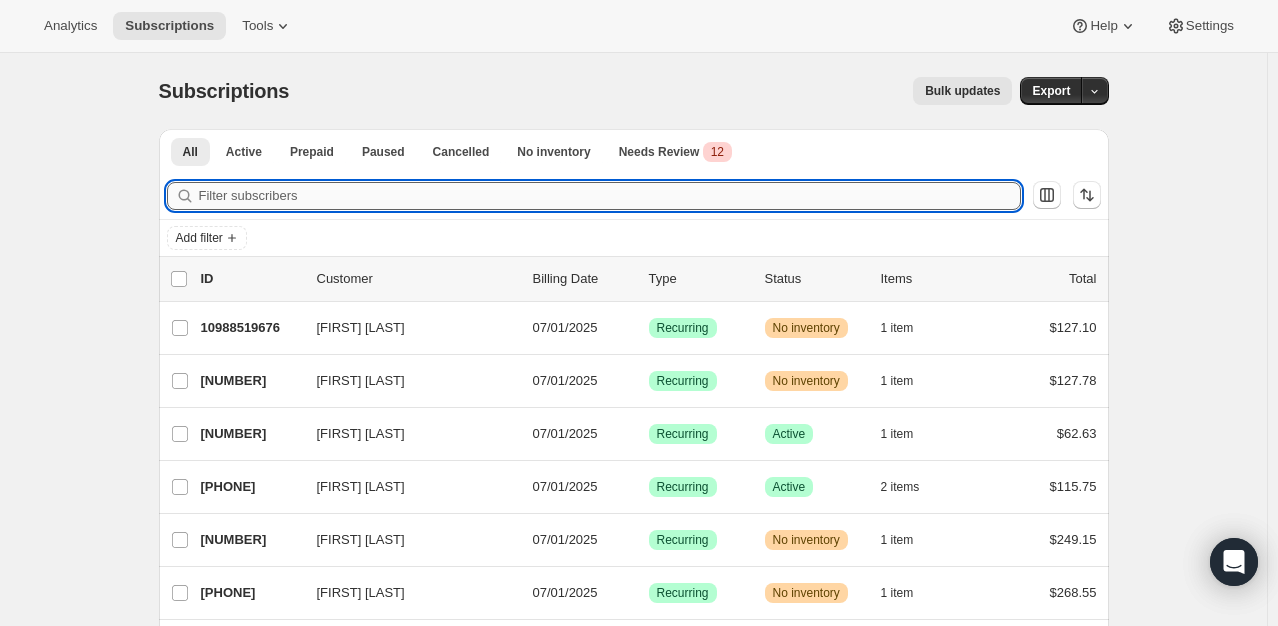 paste on ""[EMAIL]" <[EMAIL]>" 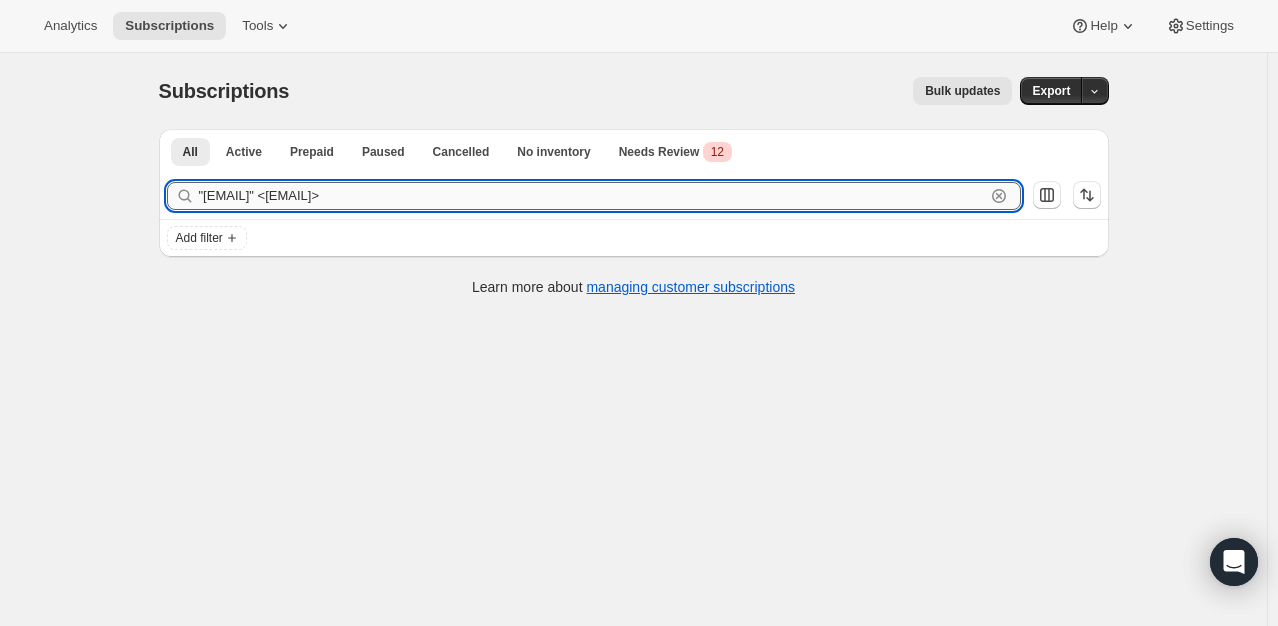 drag, startPoint x: 396, startPoint y: 194, endPoint x: 222, endPoint y: 198, distance: 174.04597 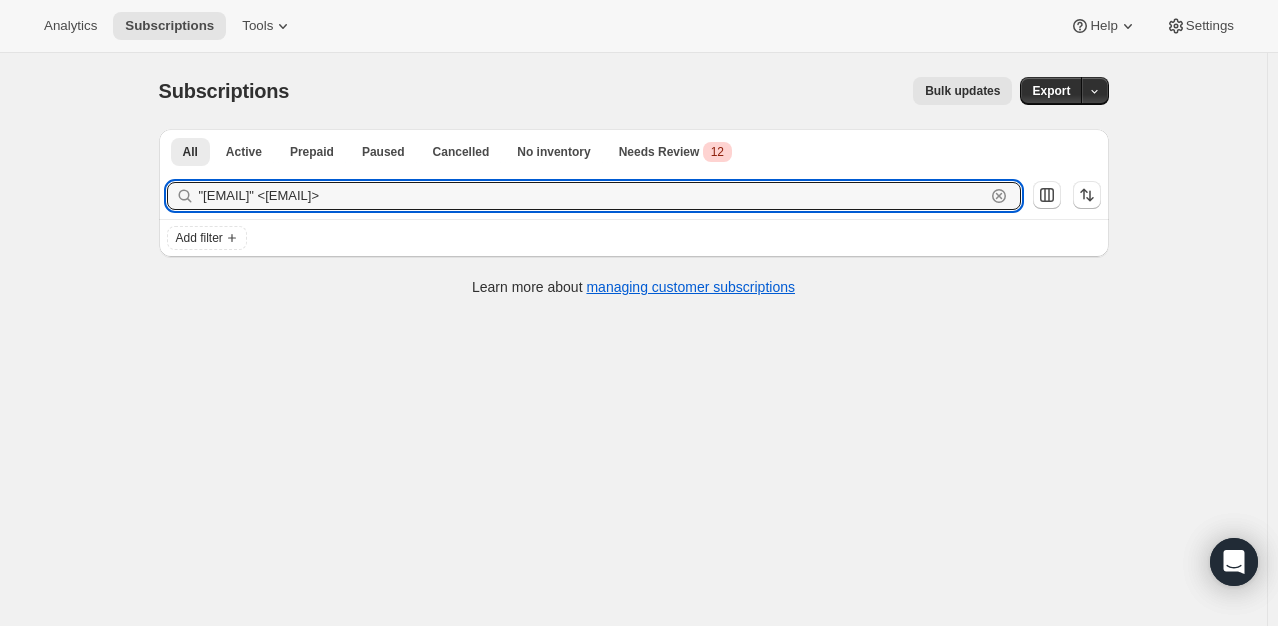 drag, startPoint x: 204, startPoint y: 197, endPoint x: 188, endPoint y: 196, distance: 16.03122 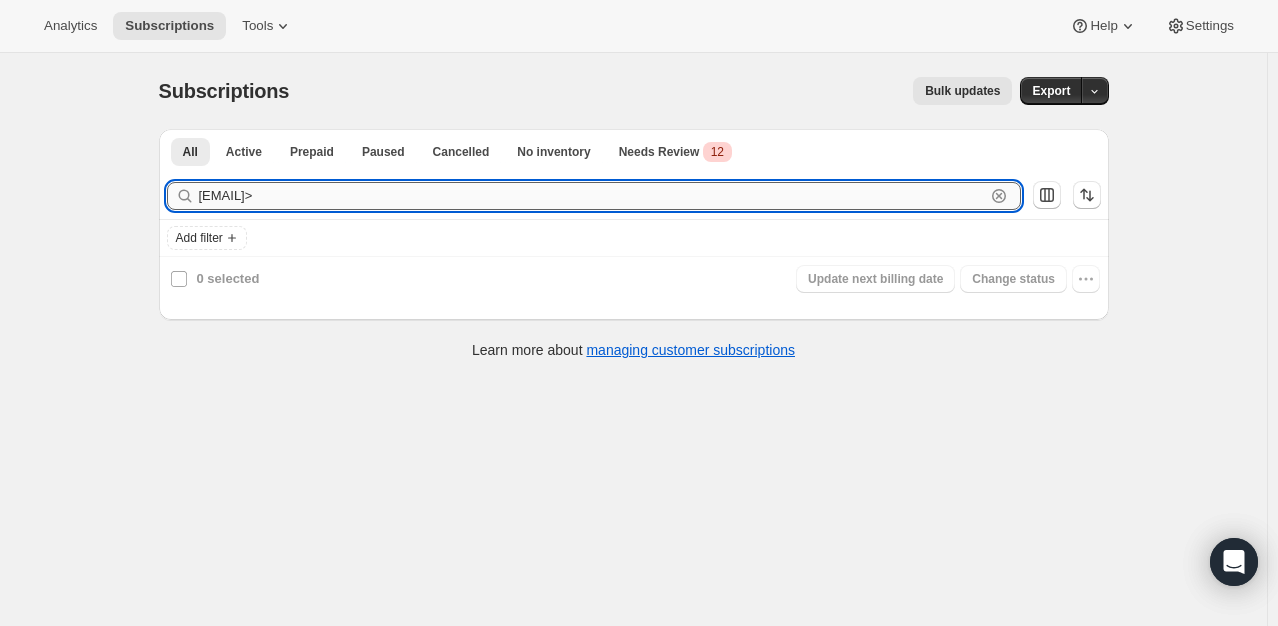 click on "[EMAIL]>" at bounding box center [592, 196] 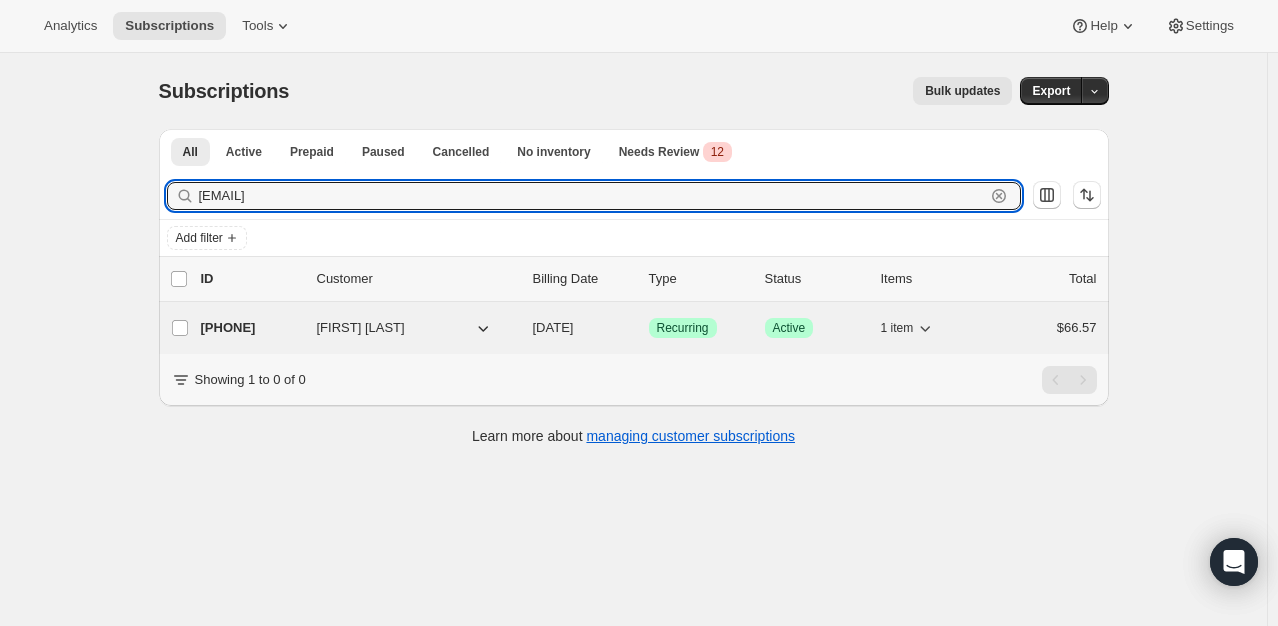 type on "[EMAIL]" 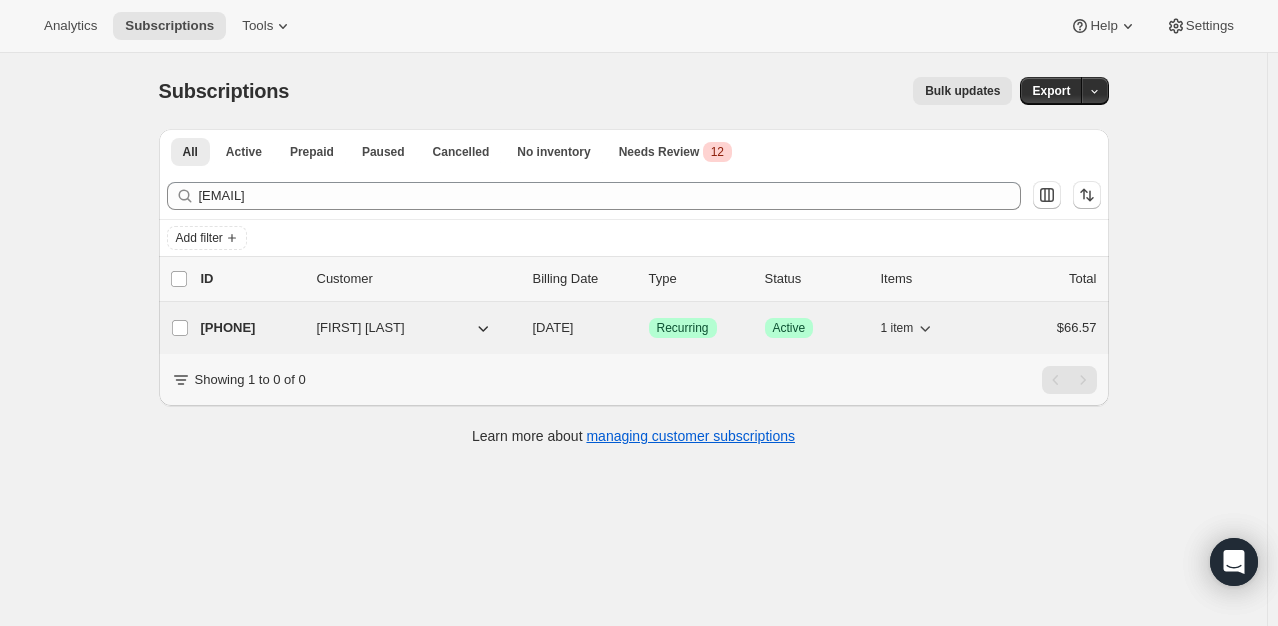 click on "[PHONE]" at bounding box center (251, 328) 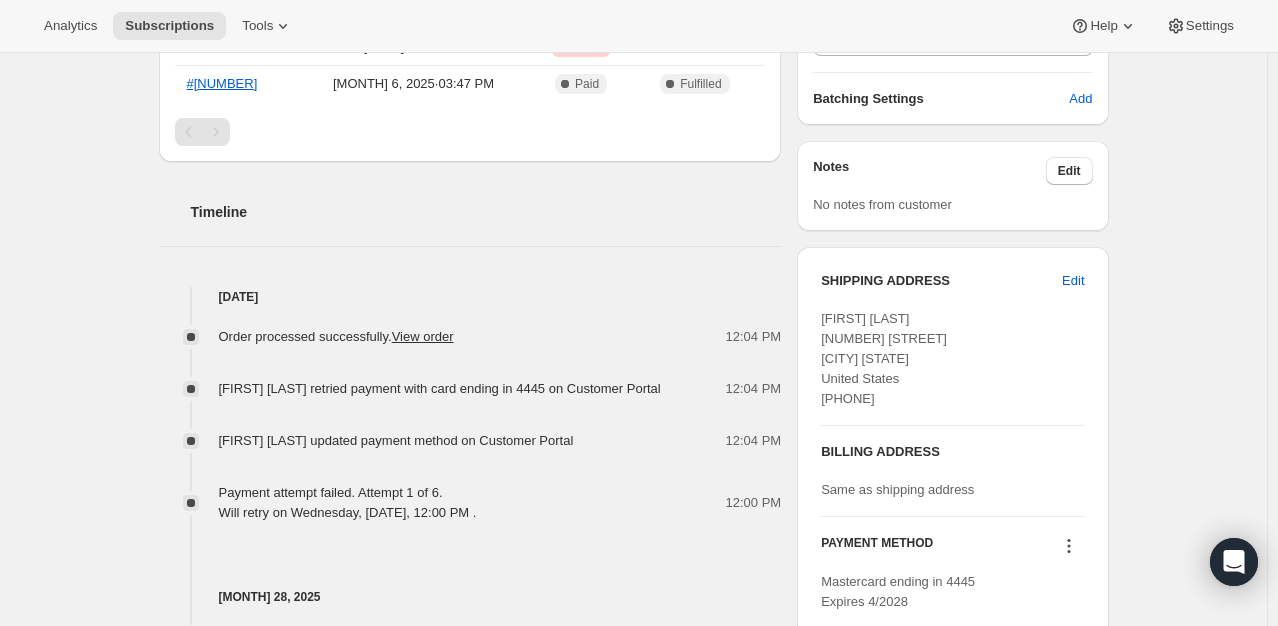 scroll, scrollTop: 884, scrollLeft: 0, axis: vertical 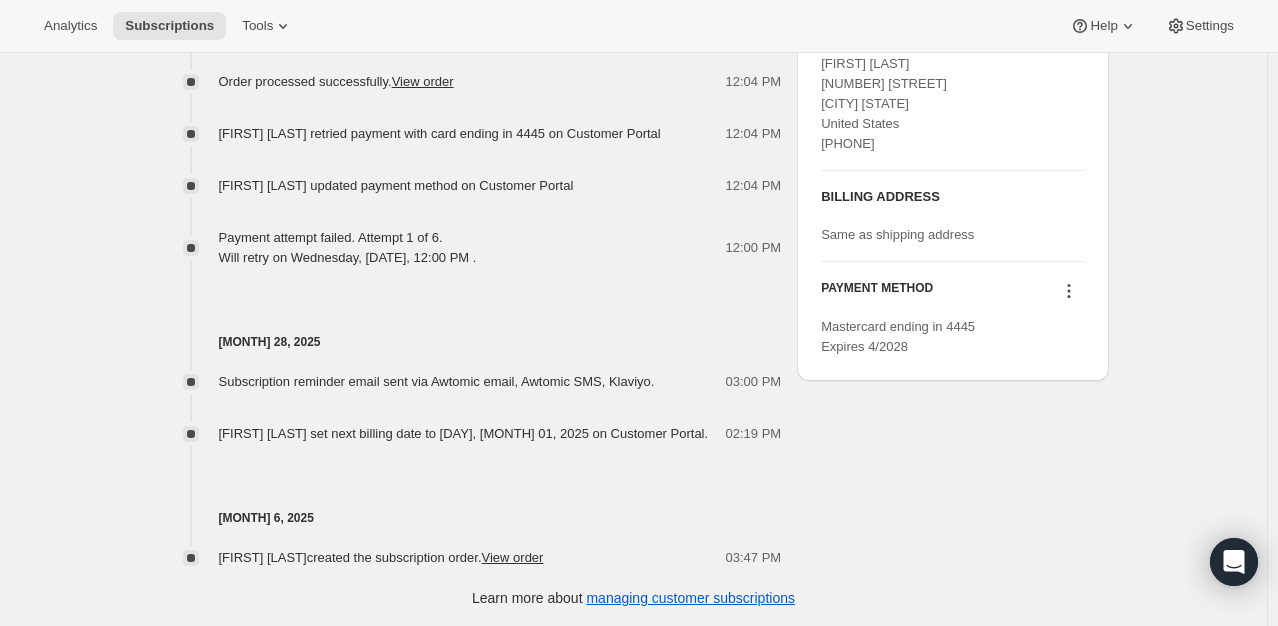 click at bounding box center (1069, 291) 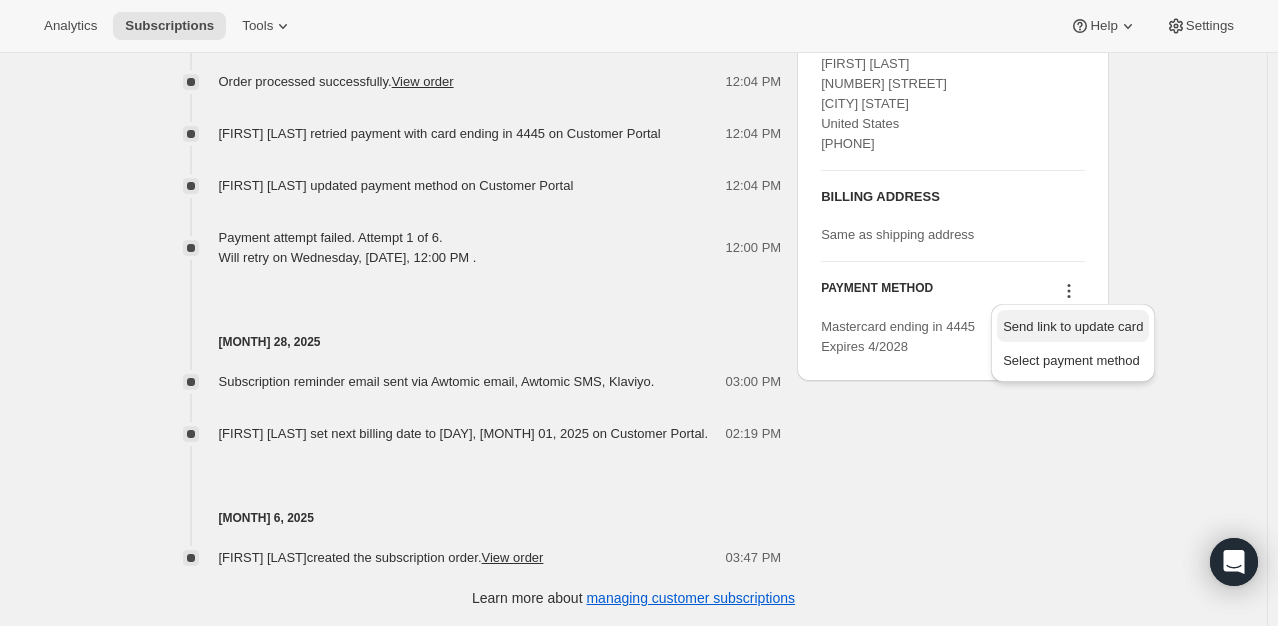 click on "Send link to update card" at bounding box center (1073, 326) 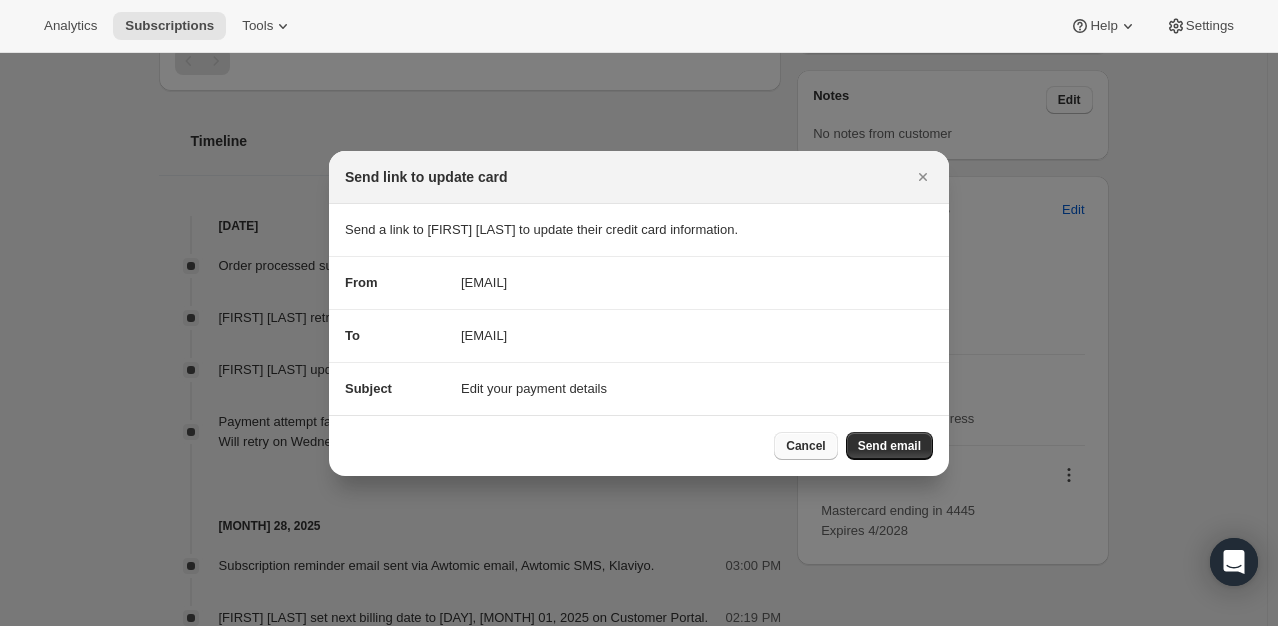 scroll, scrollTop: 884, scrollLeft: 0, axis: vertical 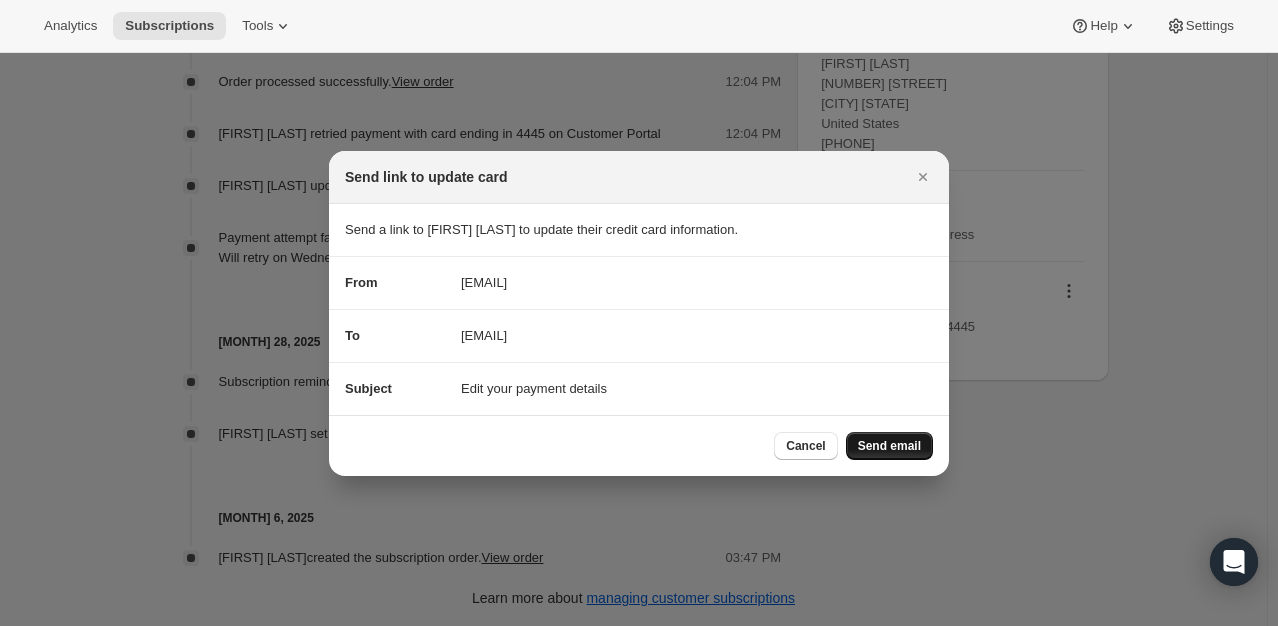 click on "Send email" at bounding box center (889, 446) 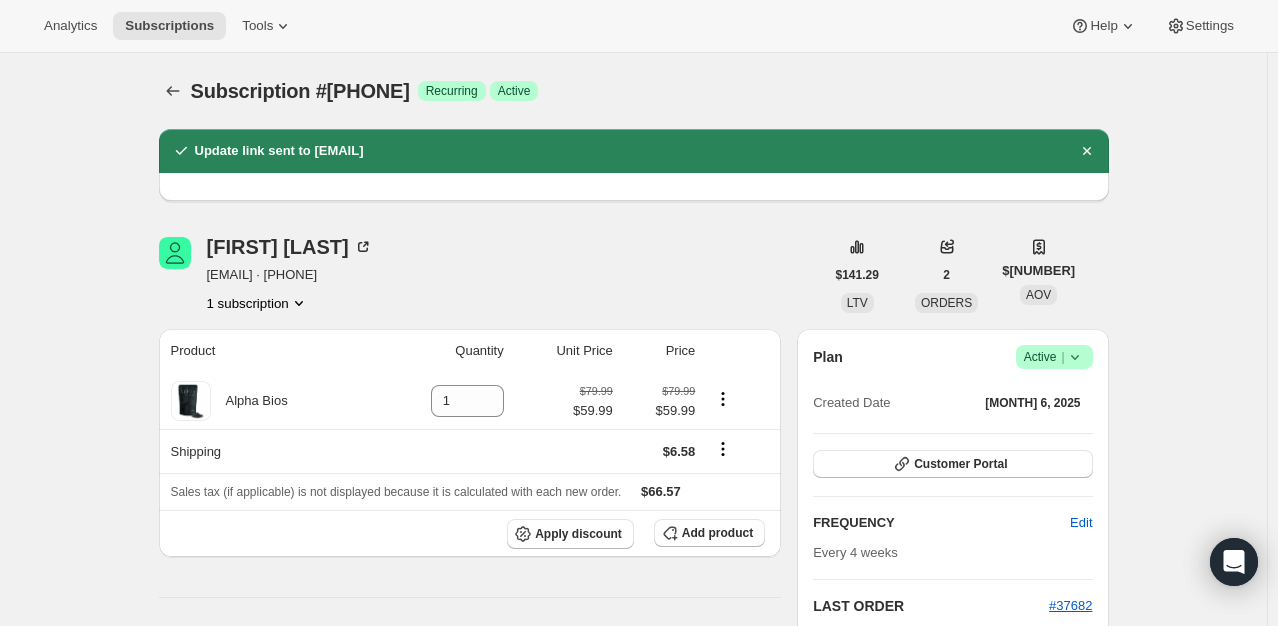 scroll, scrollTop: 884, scrollLeft: 0, axis: vertical 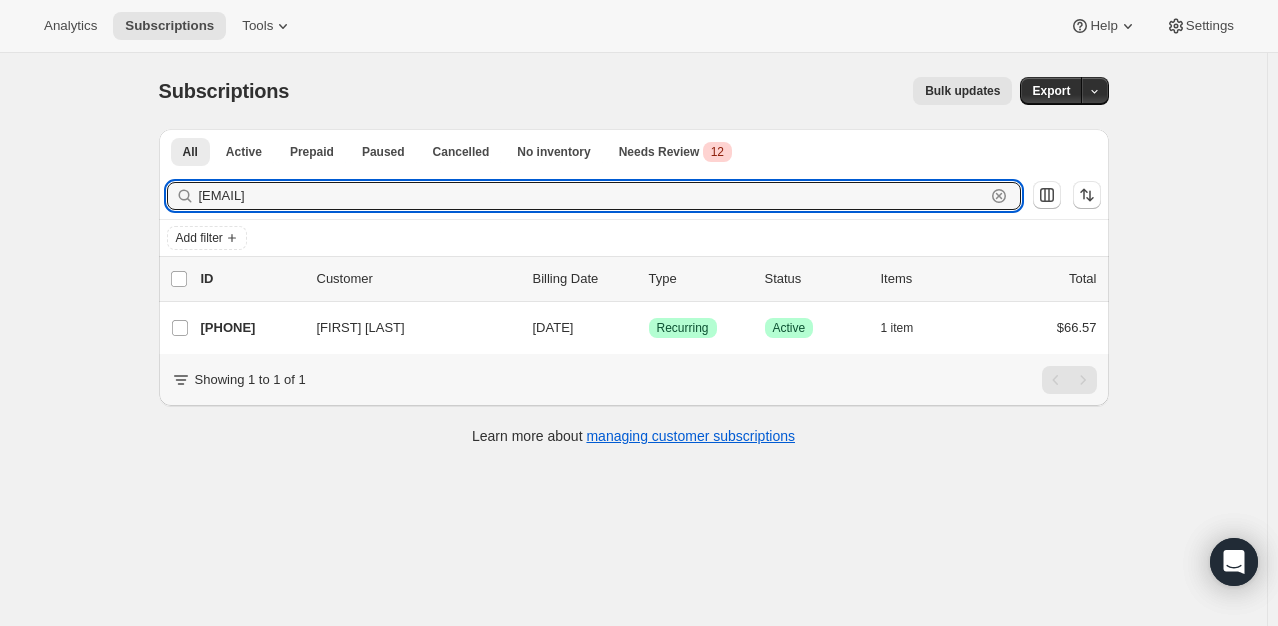 drag, startPoint x: 390, startPoint y: 196, endPoint x: 140, endPoint y: 162, distance: 252.3014 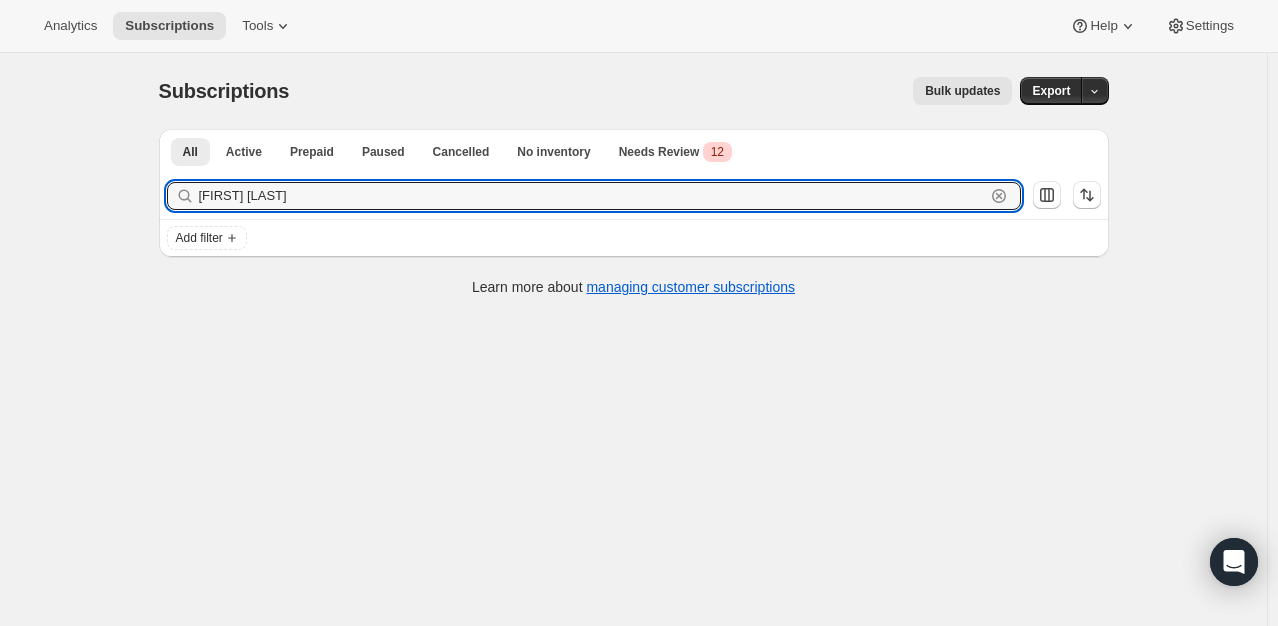 drag, startPoint x: 249, startPoint y: 194, endPoint x: 128, endPoint y: 190, distance: 121.0661 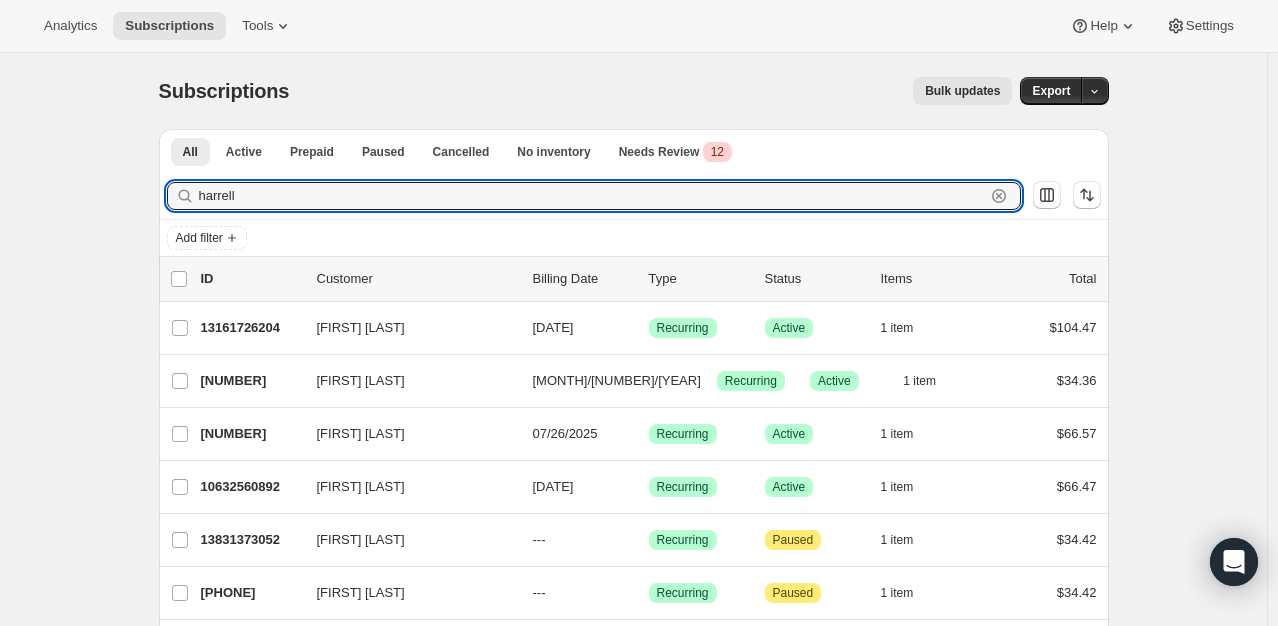 drag, startPoint x: 247, startPoint y: 204, endPoint x: 171, endPoint y: 202, distance: 76.02631 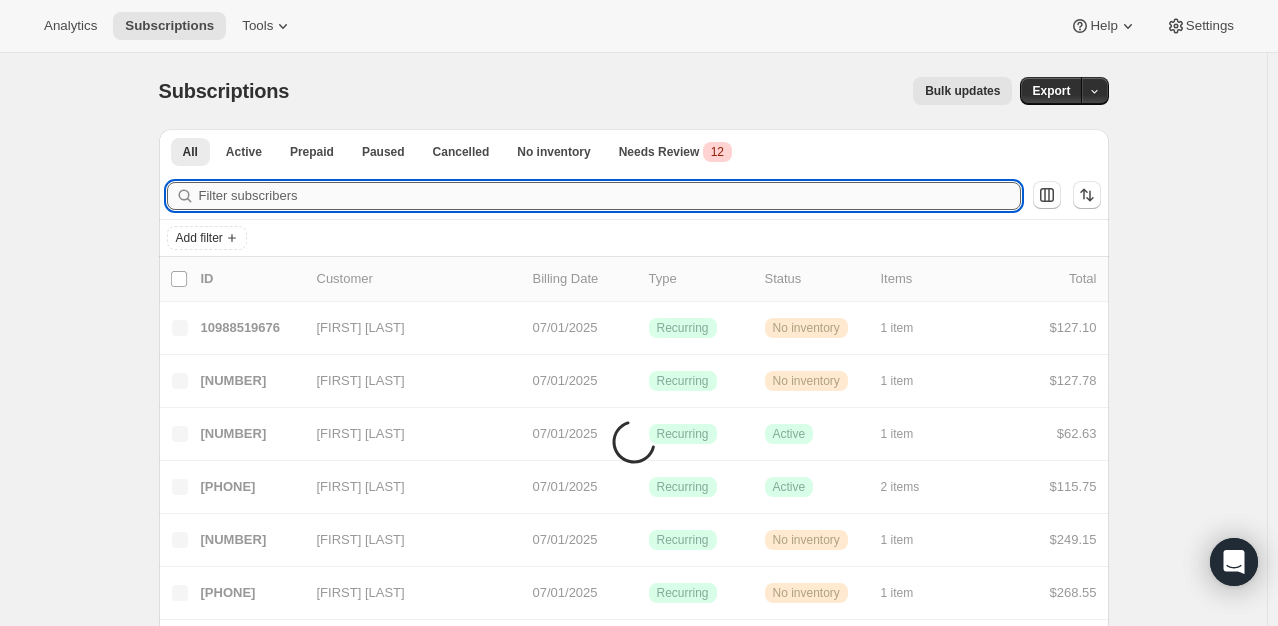paste on ""[EMAIL]" <[EMAIL]>" 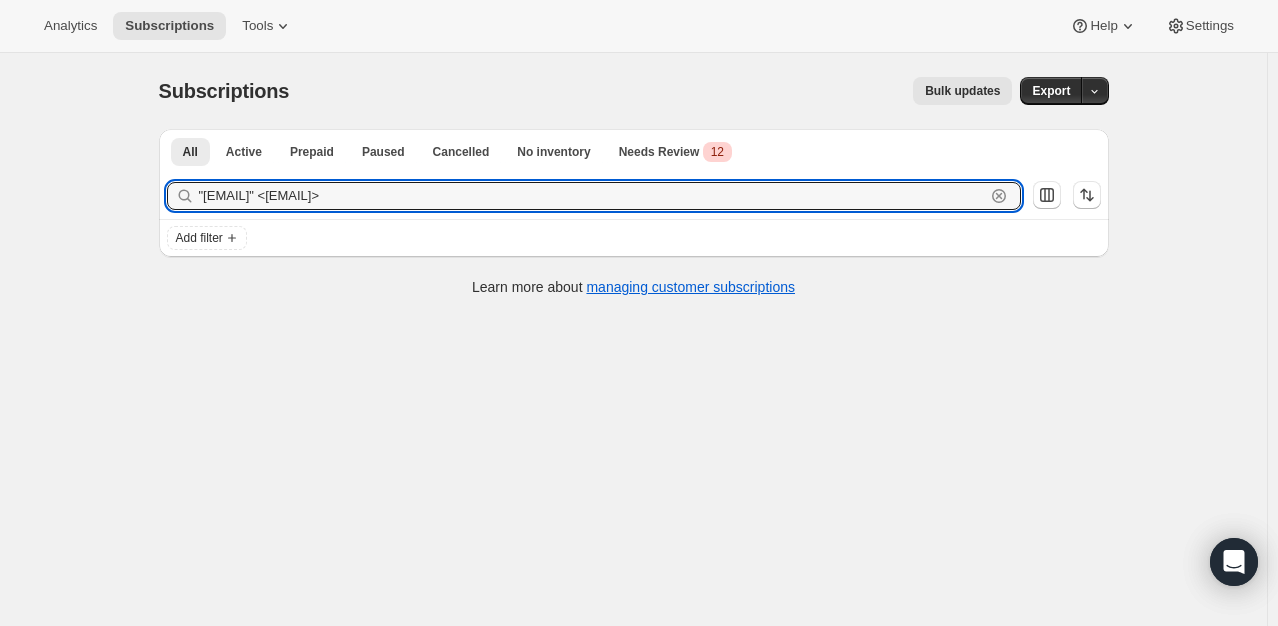 drag, startPoint x: 363, startPoint y: 193, endPoint x: 108, endPoint y: 190, distance: 255.01764 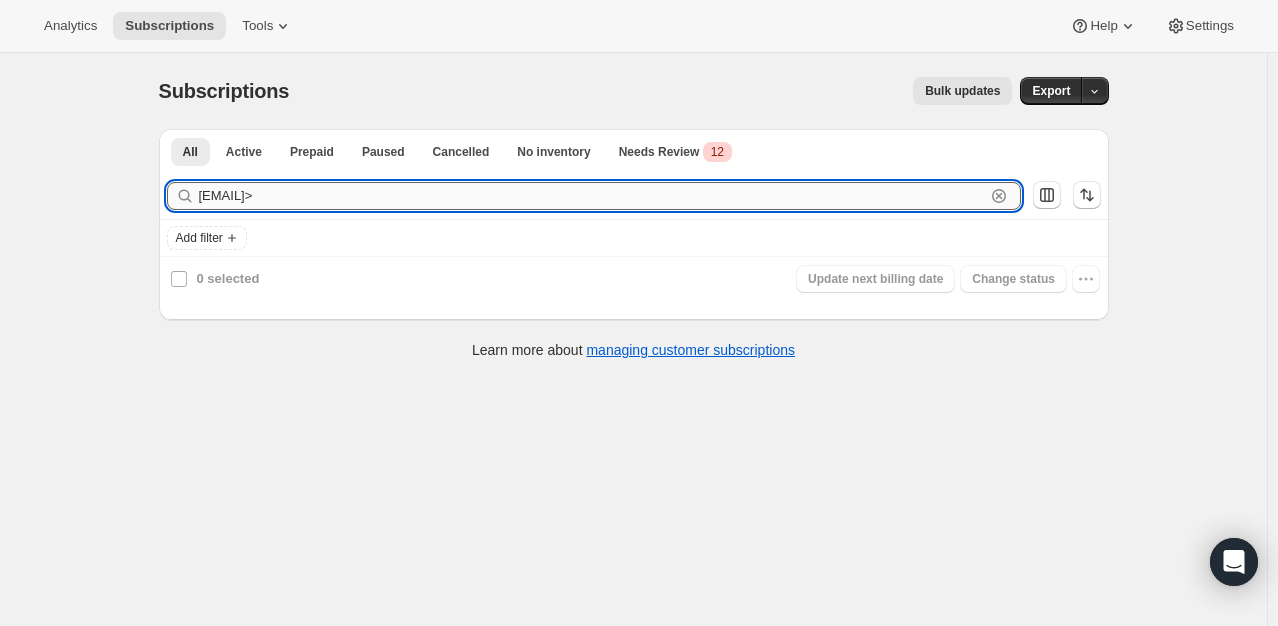 click on "[EMAIL]>" at bounding box center [592, 196] 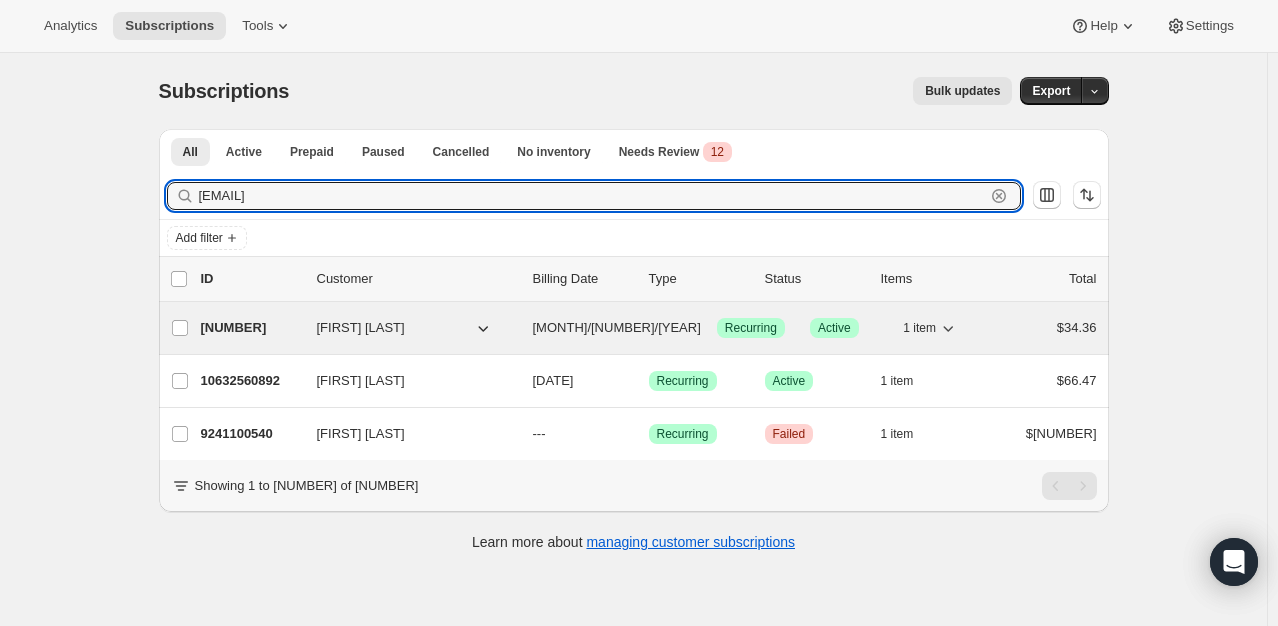 type on "[EMAIL]" 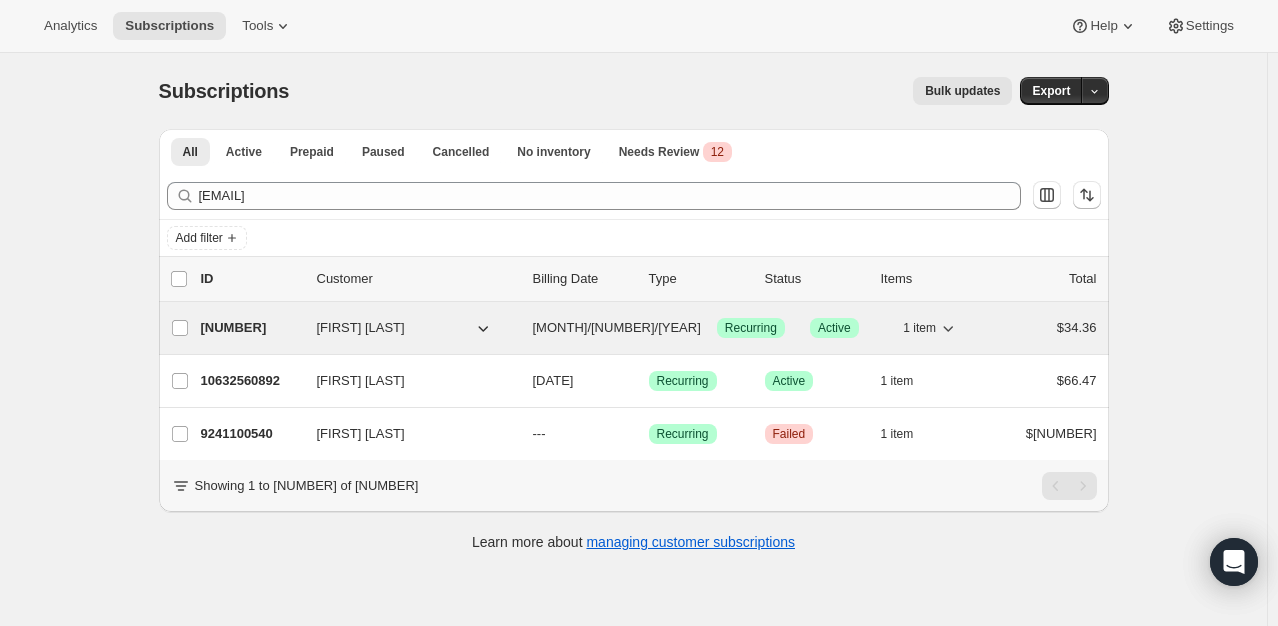 click on "[NUMBER]" at bounding box center (251, 328) 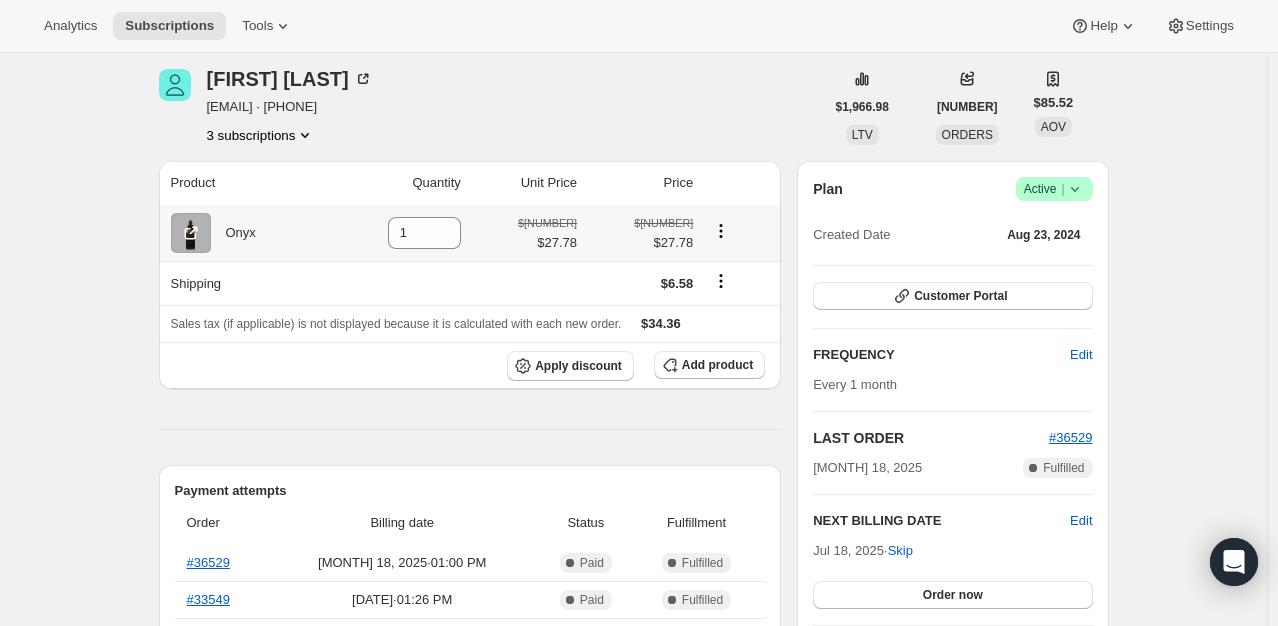 scroll, scrollTop: 0, scrollLeft: 0, axis: both 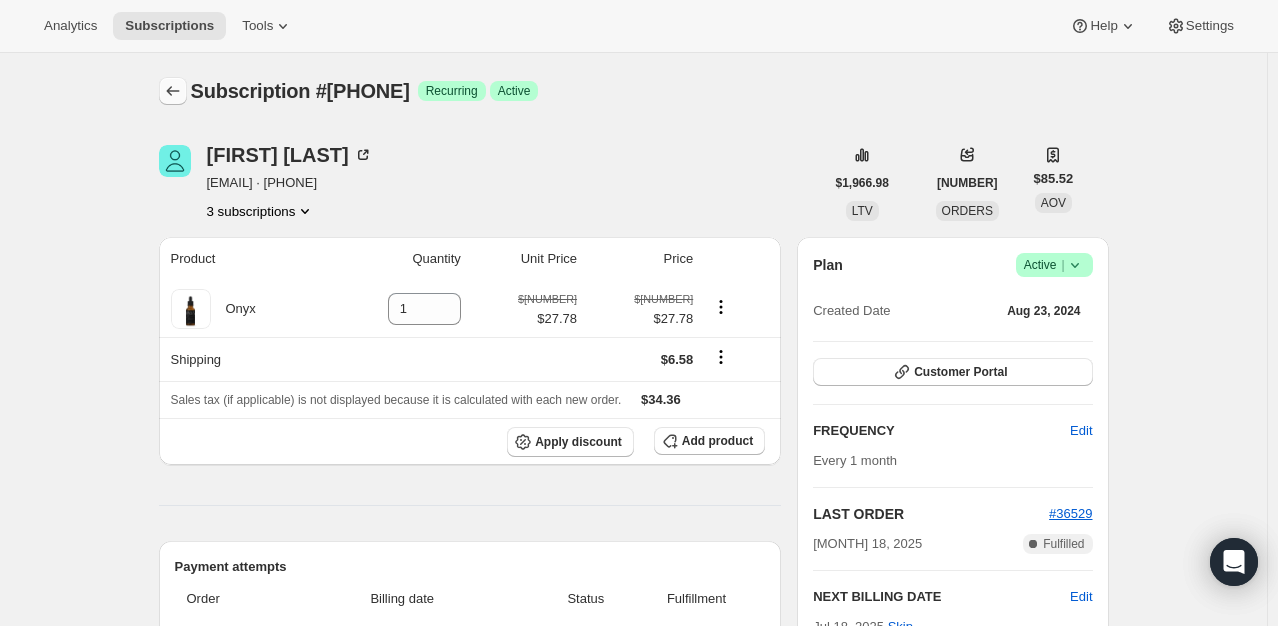 click at bounding box center (173, 91) 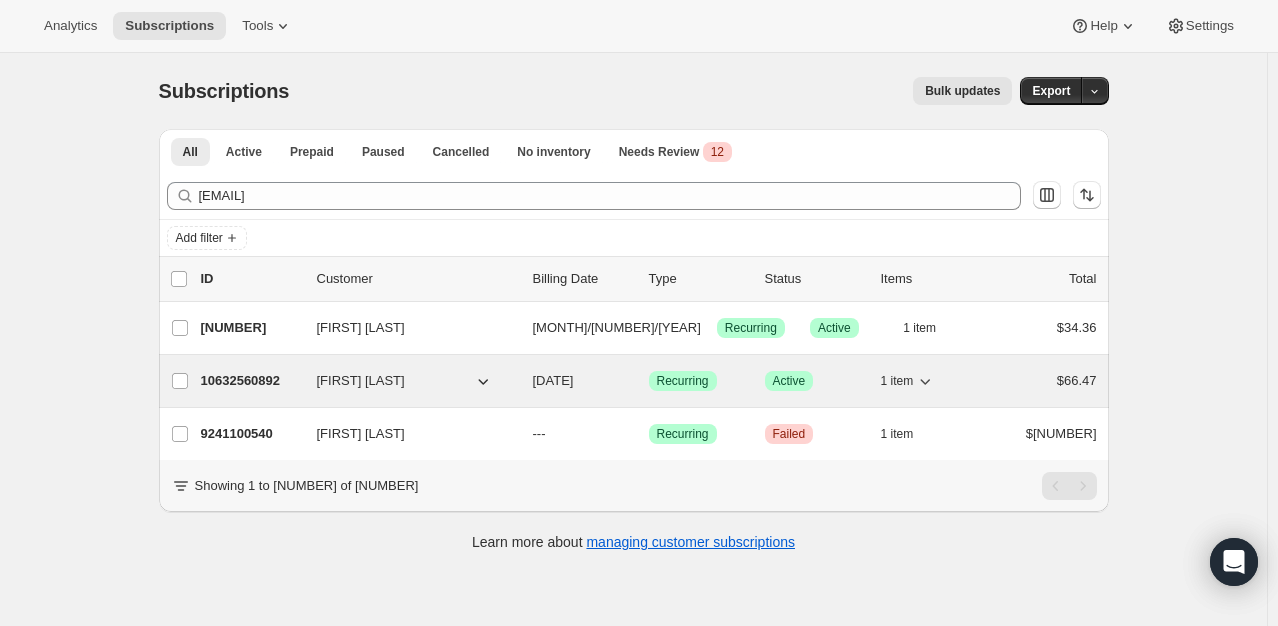 click on "10632560892" at bounding box center [251, 381] 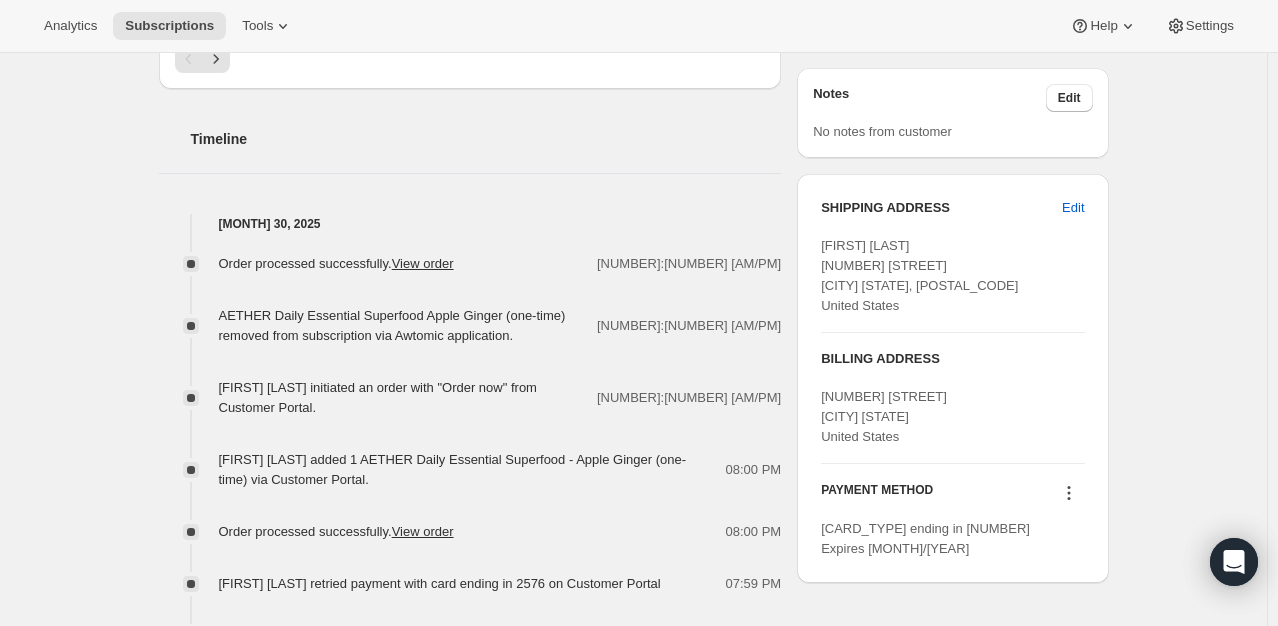 scroll, scrollTop: 700, scrollLeft: 0, axis: vertical 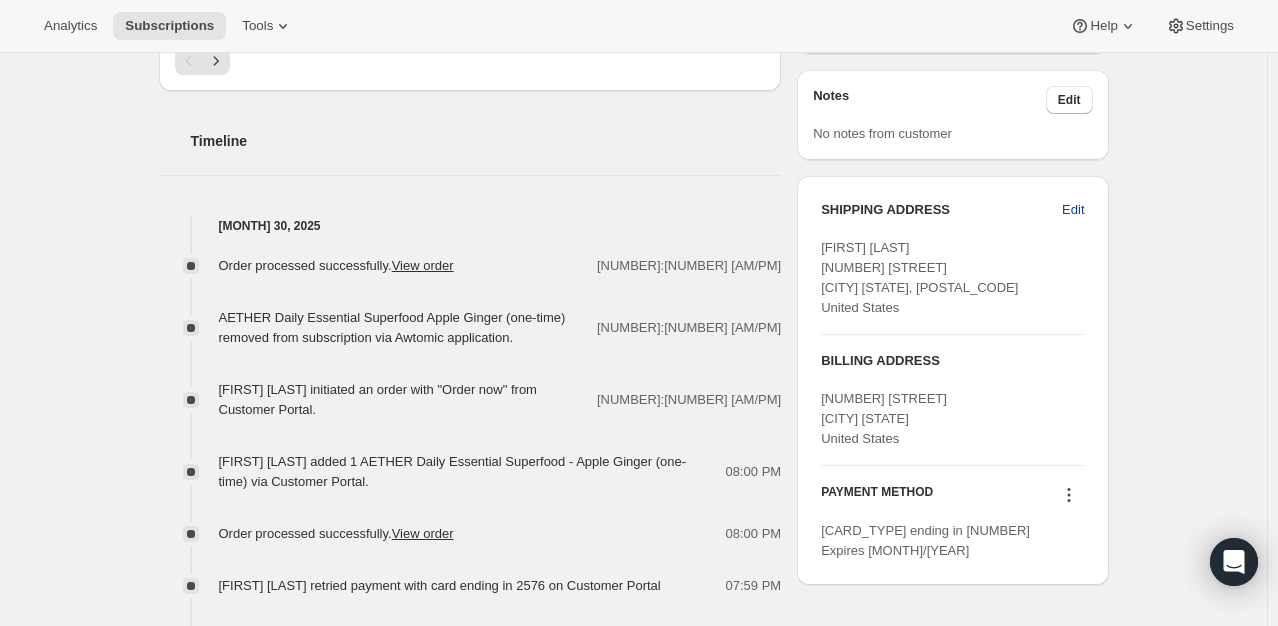 click on "Edit" at bounding box center [1073, 210] 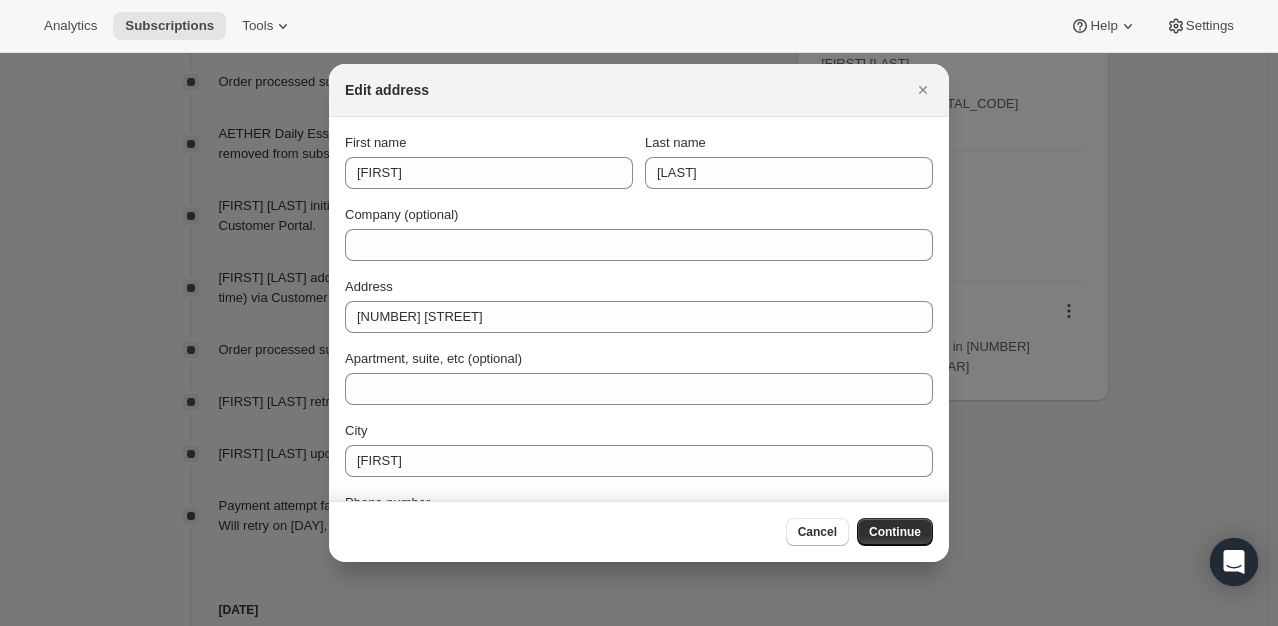 scroll, scrollTop: 0, scrollLeft: 0, axis: both 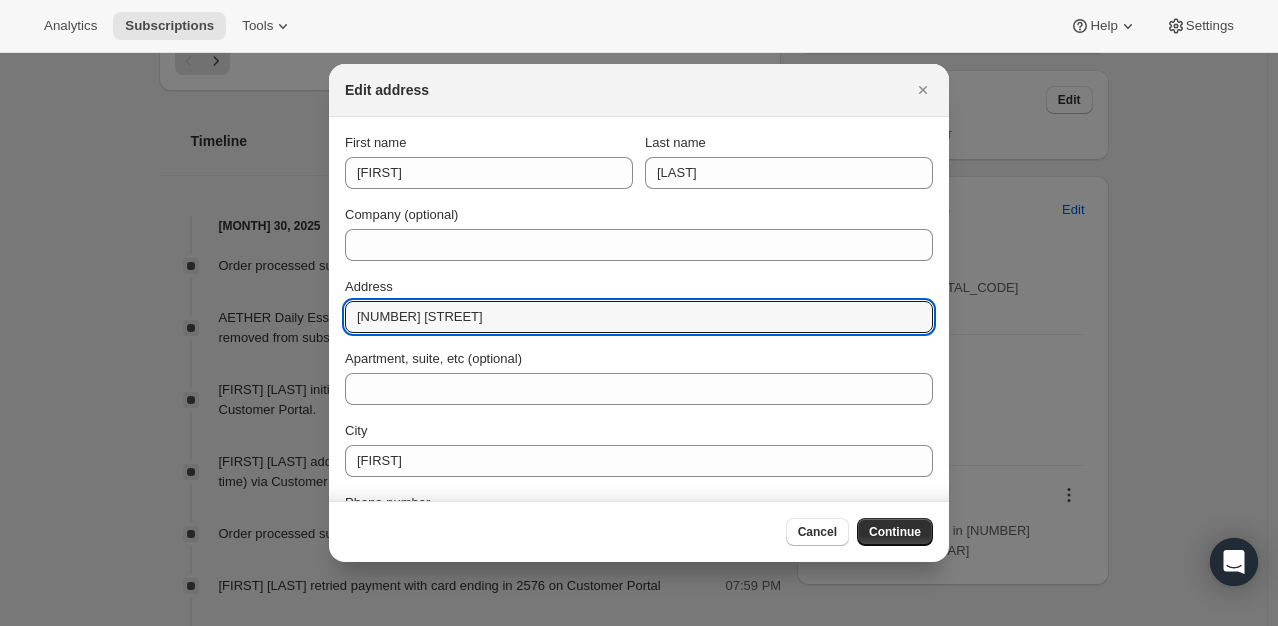 drag, startPoint x: 461, startPoint y: 318, endPoint x: 317, endPoint y: 325, distance: 144.17004 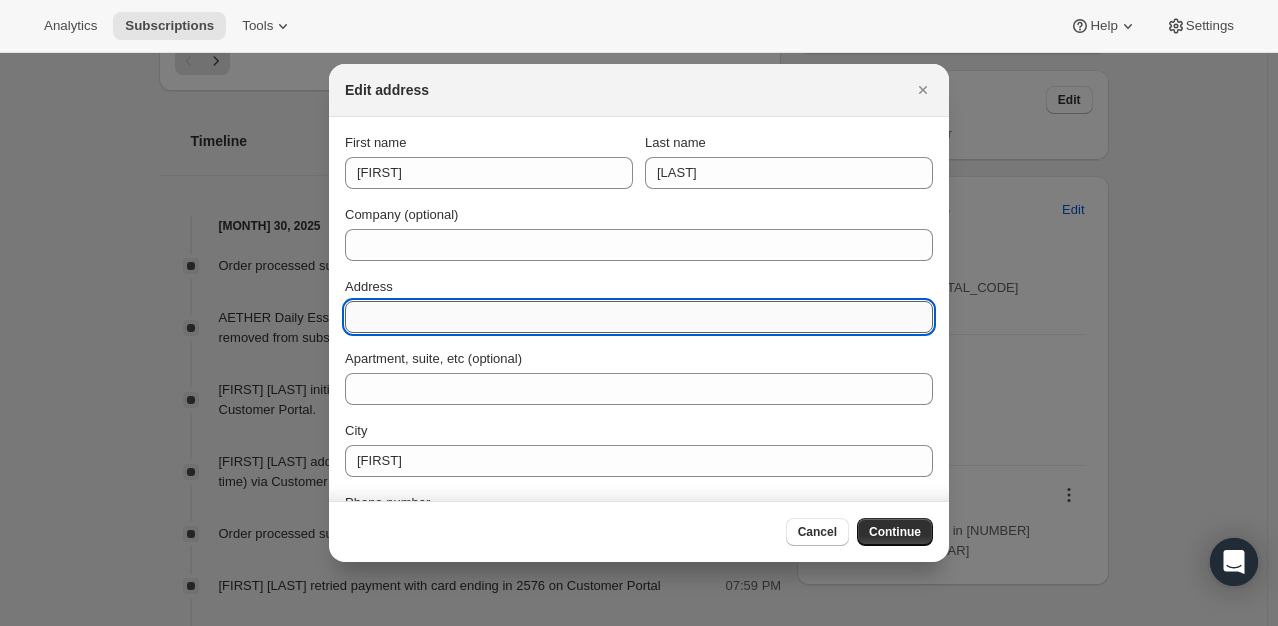 paste on "[NUMBER] [STREET]" 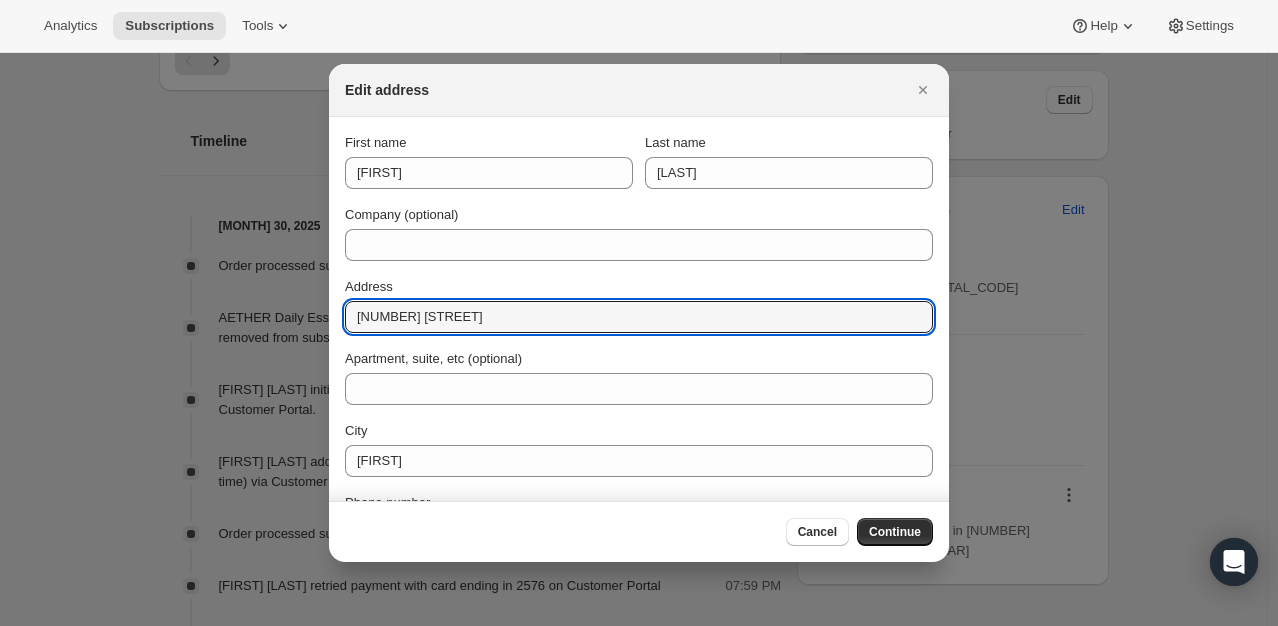 type on "[NUMBER] [STREET]" 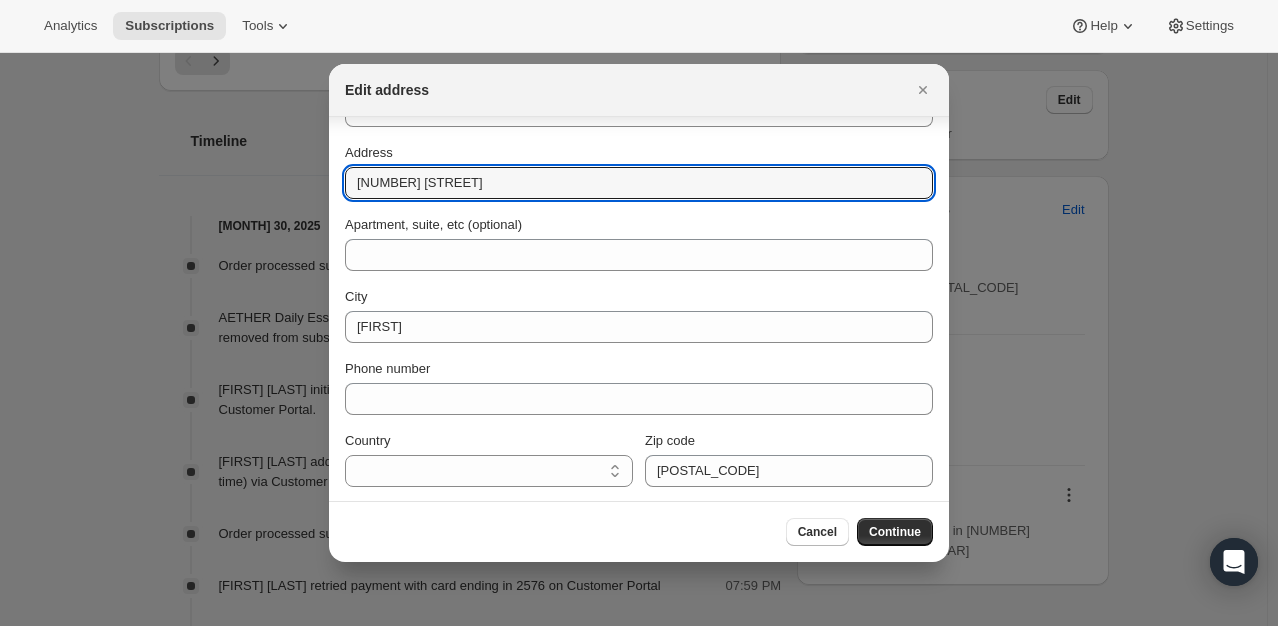 scroll, scrollTop: 135, scrollLeft: 0, axis: vertical 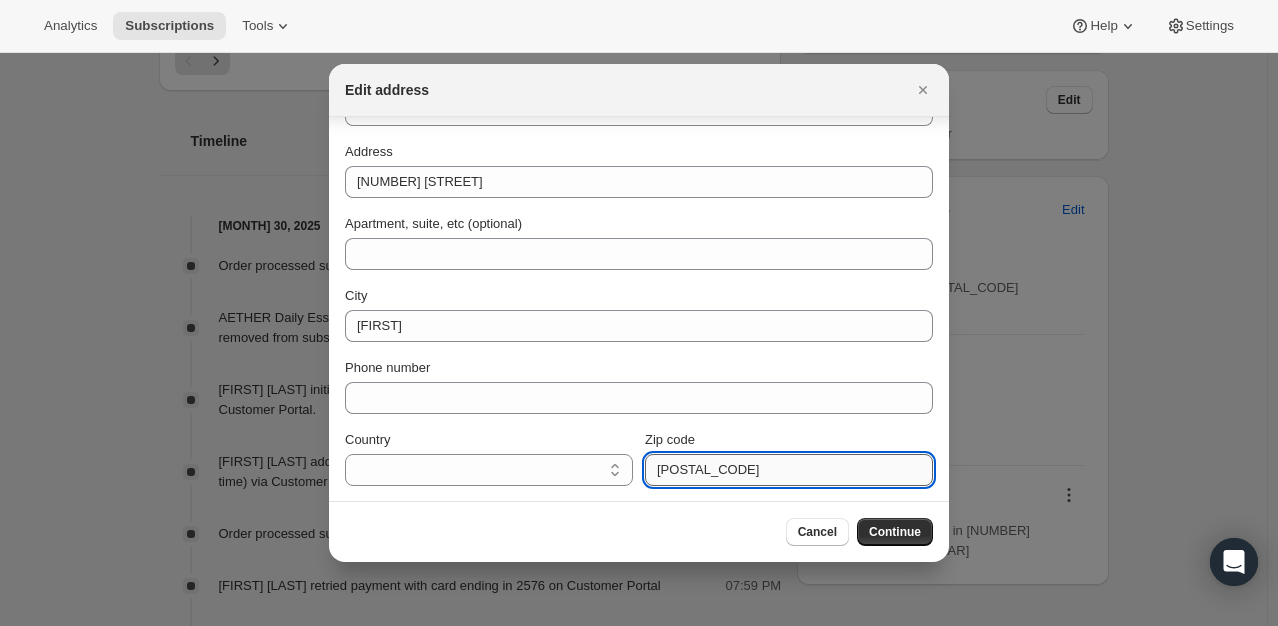 drag, startPoint x: 730, startPoint y: 476, endPoint x: 667, endPoint y: 470, distance: 63.28507 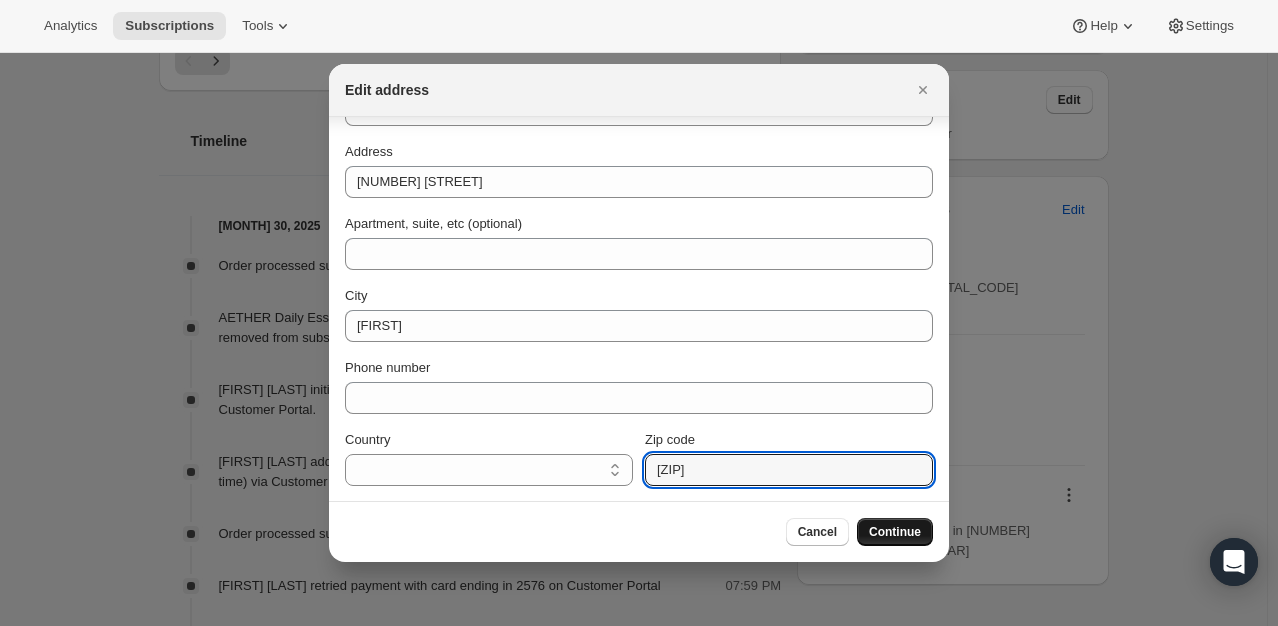 type on "[ZIP]" 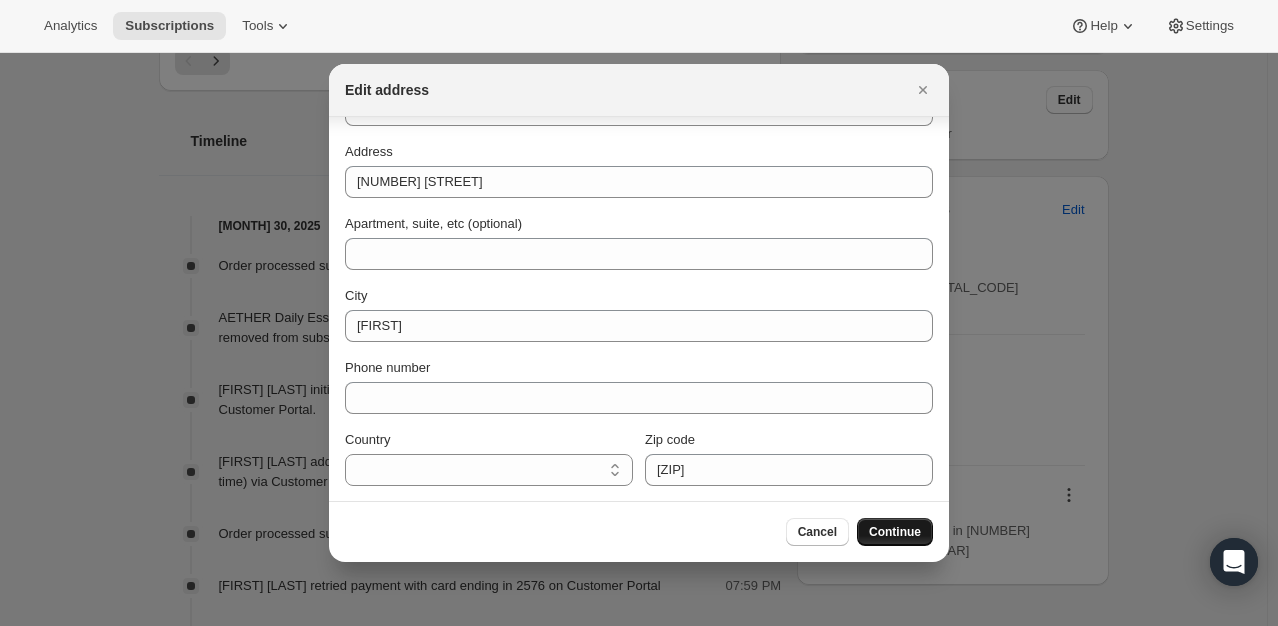 scroll, scrollTop: 0, scrollLeft: 0, axis: both 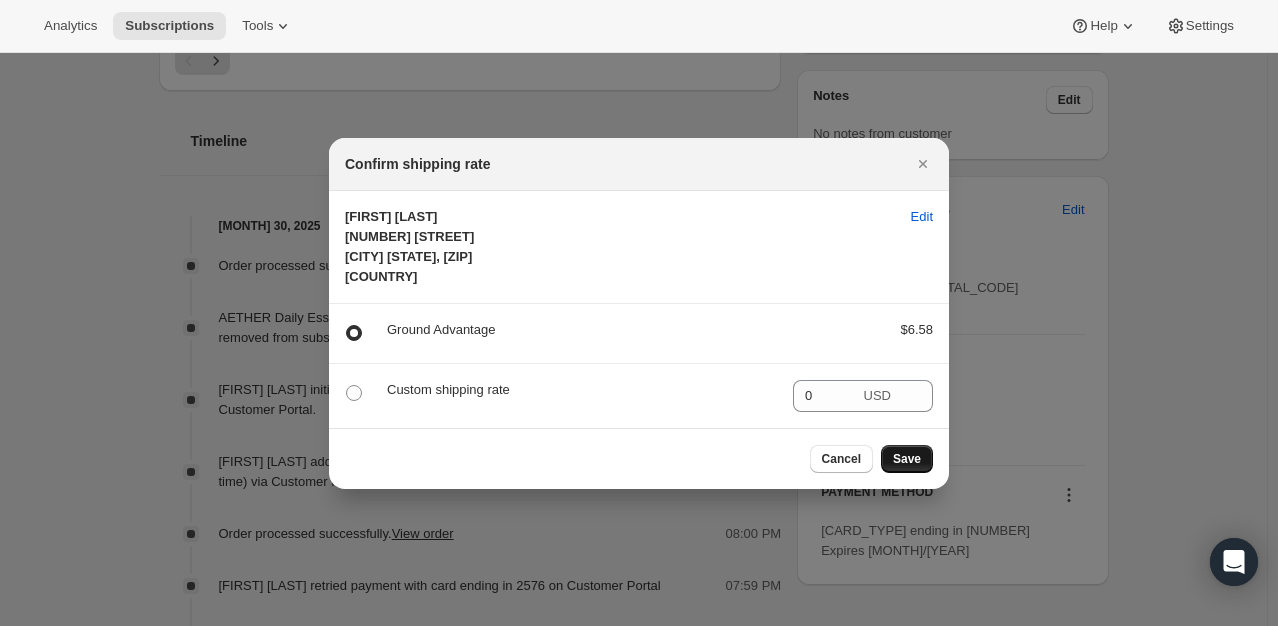 click on "Save" at bounding box center (907, 459) 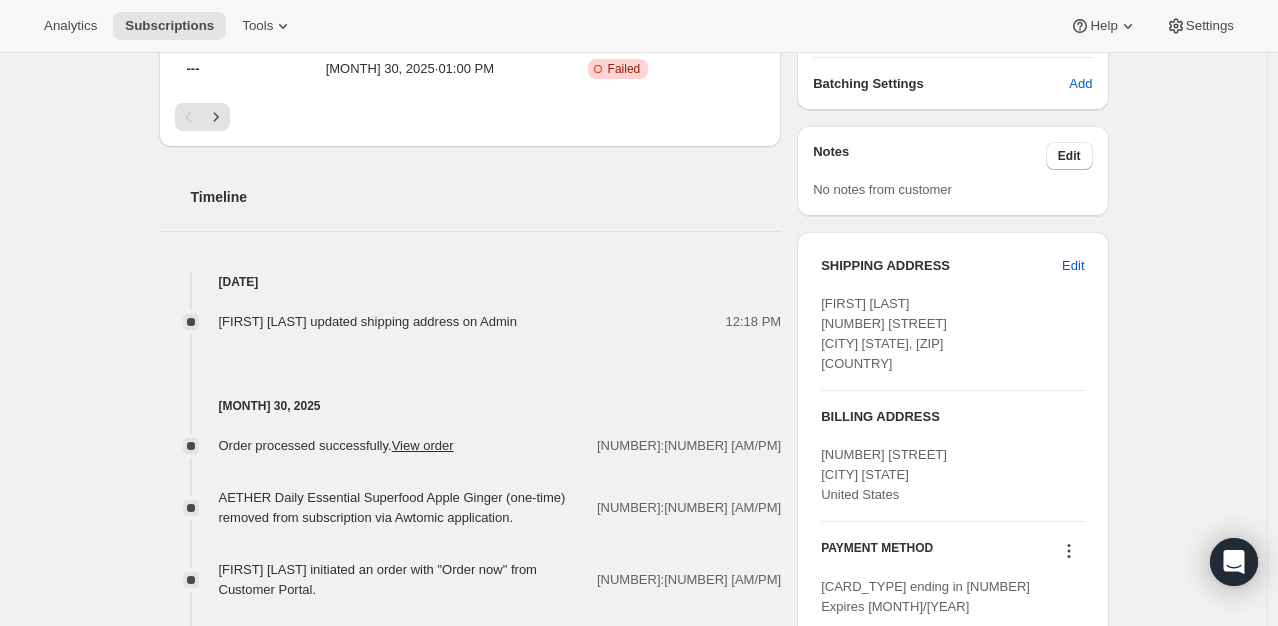scroll, scrollTop: 622, scrollLeft: 0, axis: vertical 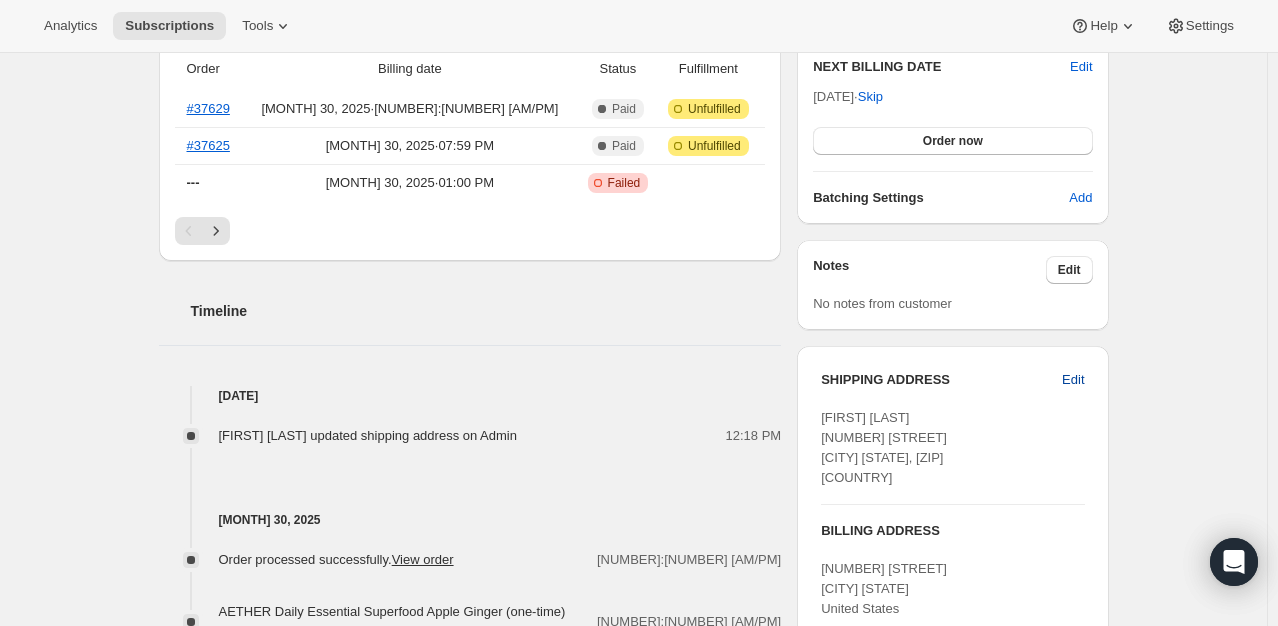 click on "Edit" at bounding box center [1073, 380] 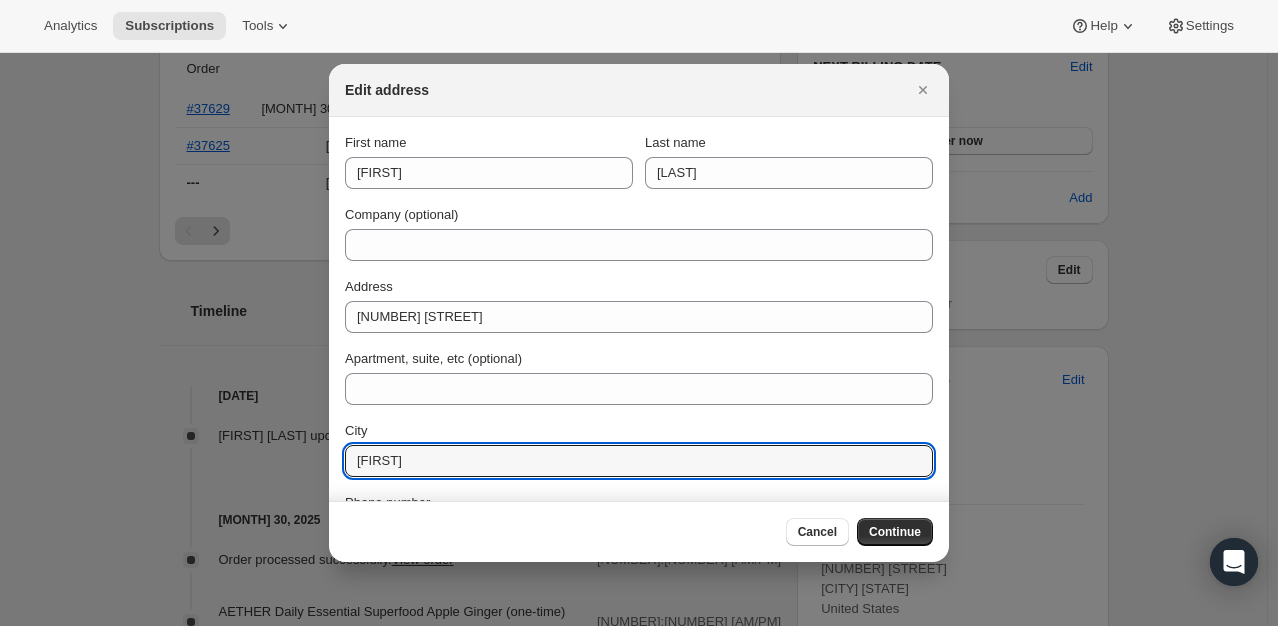 drag, startPoint x: 428, startPoint y: 458, endPoint x: 292, endPoint y: 442, distance: 136.93794 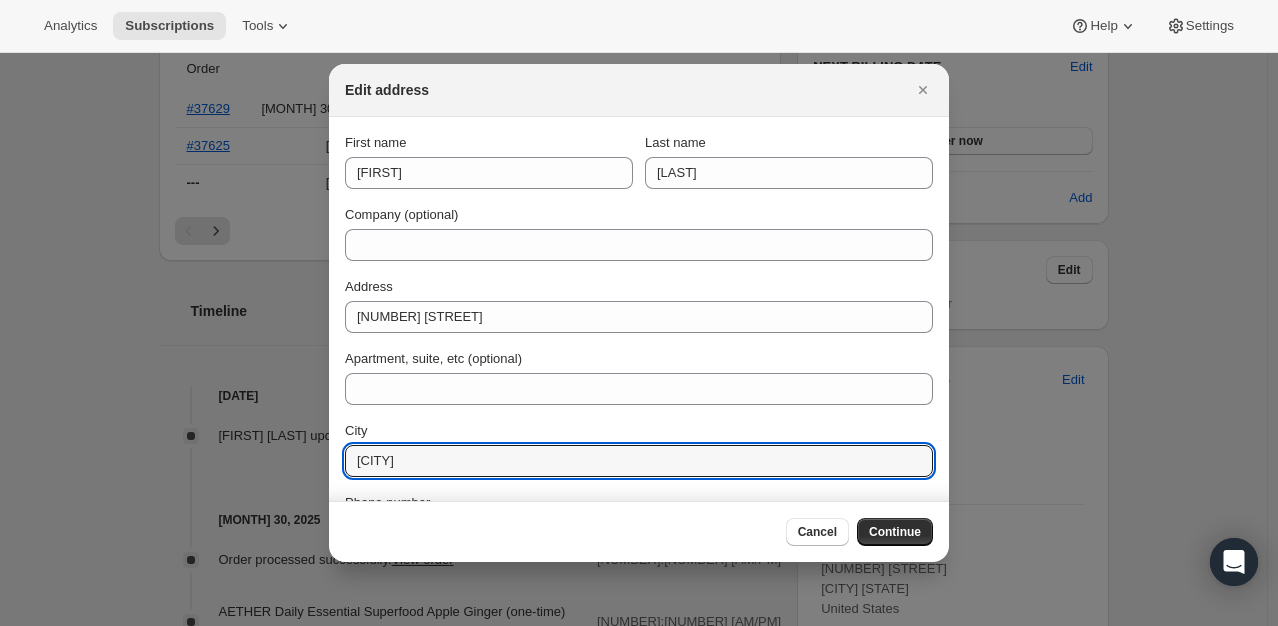 type on "[CITY]" 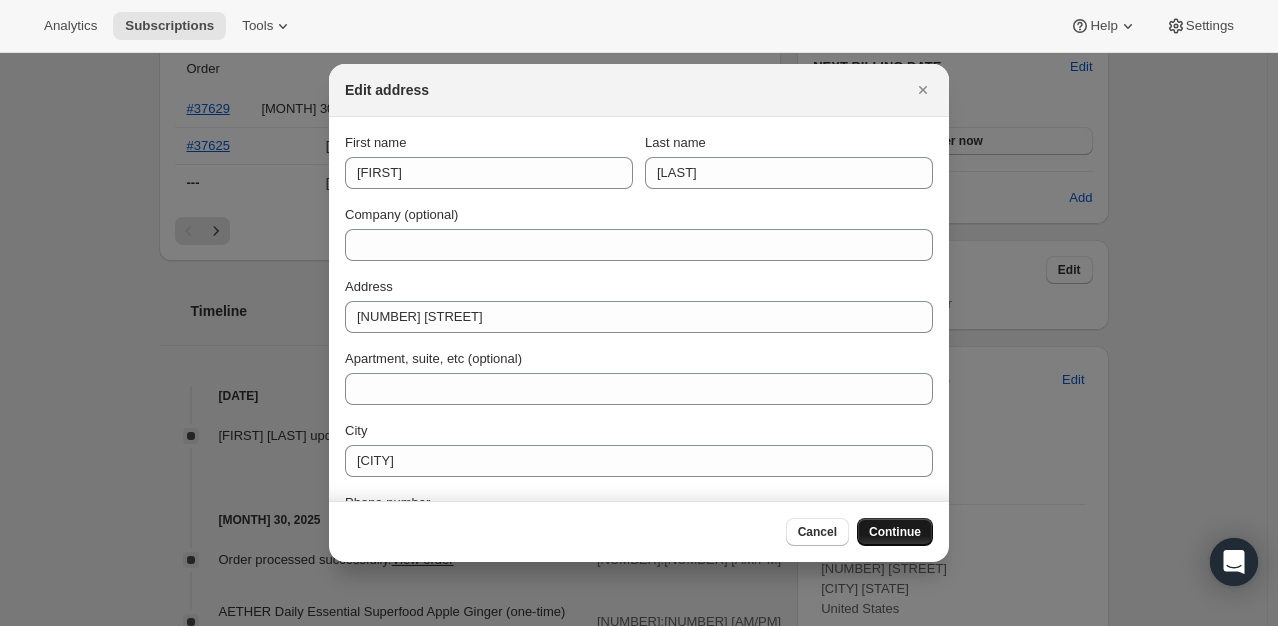 click on "Continue" at bounding box center (895, 532) 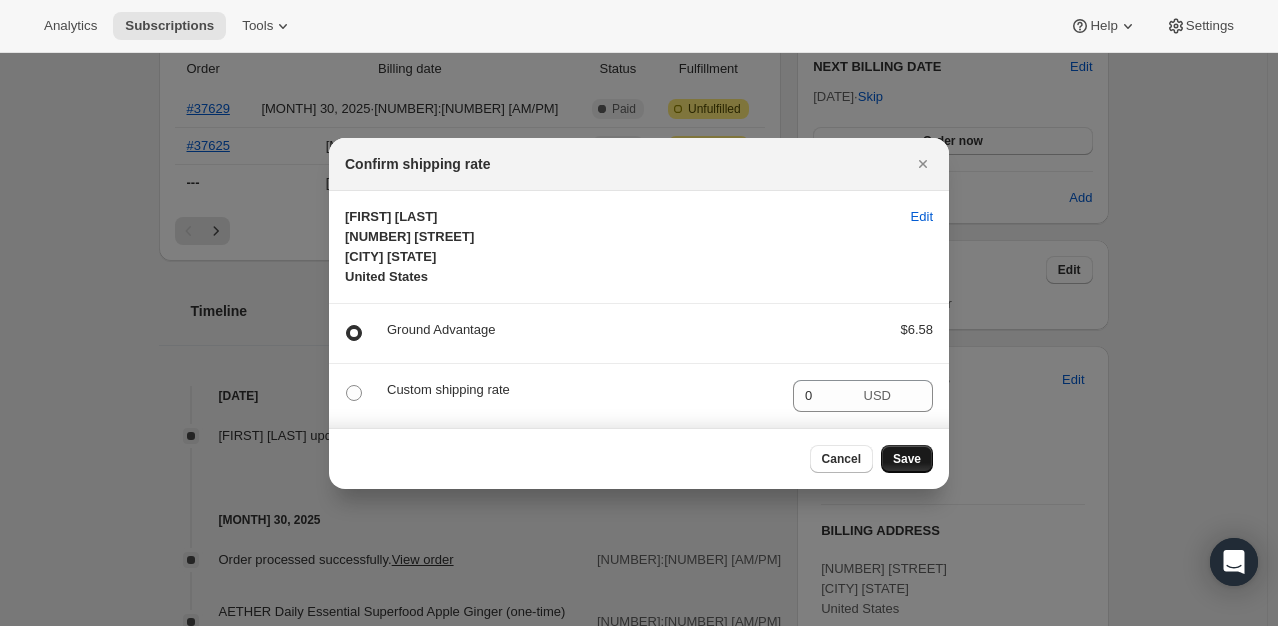 click on "Save" at bounding box center [907, 459] 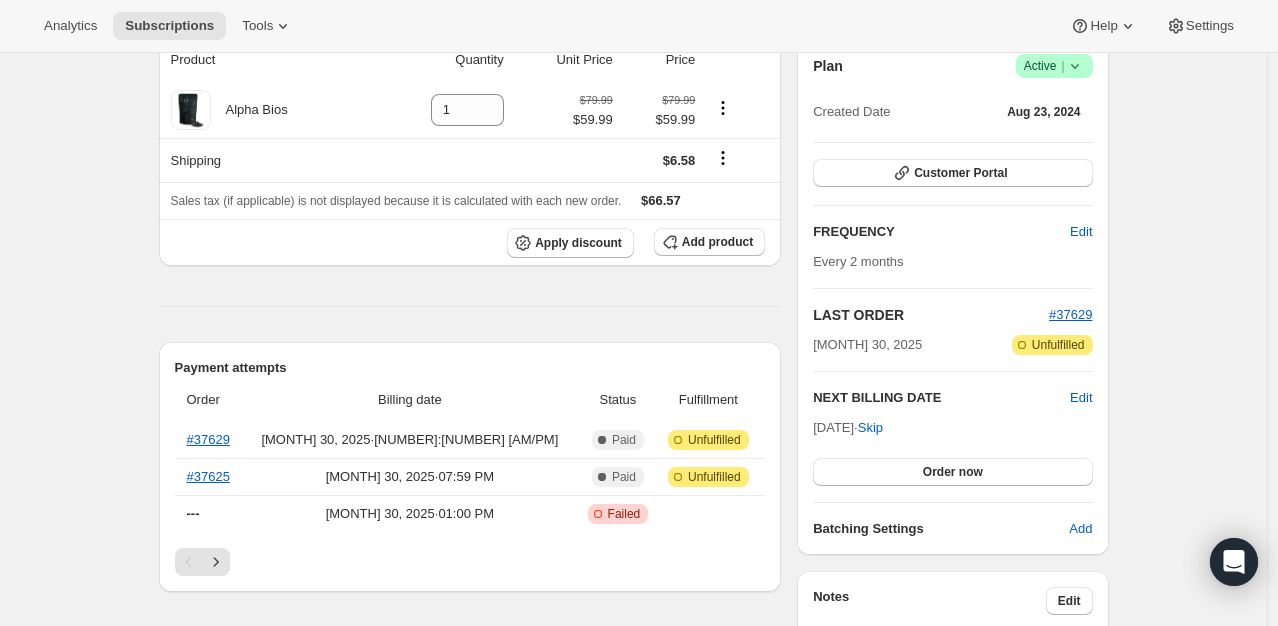 scroll, scrollTop: 100, scrollLeft: 0, axis: vertical 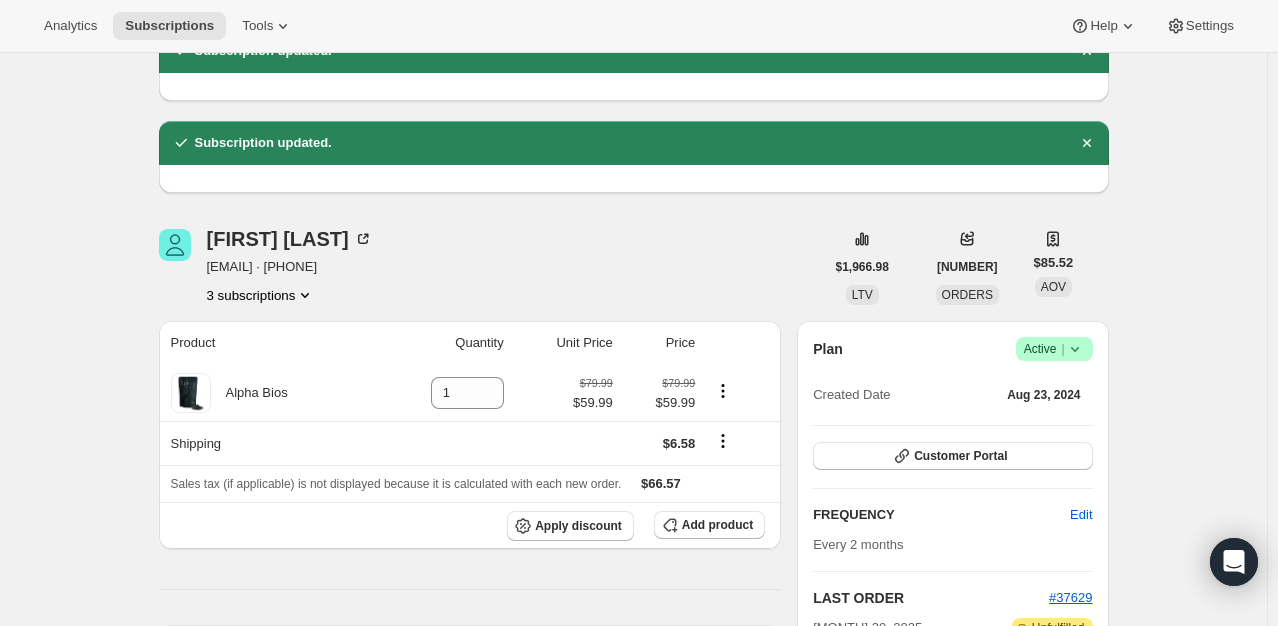 drag, startPoint x: 352, startPoint y: 266, endPoint x: 208, endPoint y: 276, distance: 144.3468 